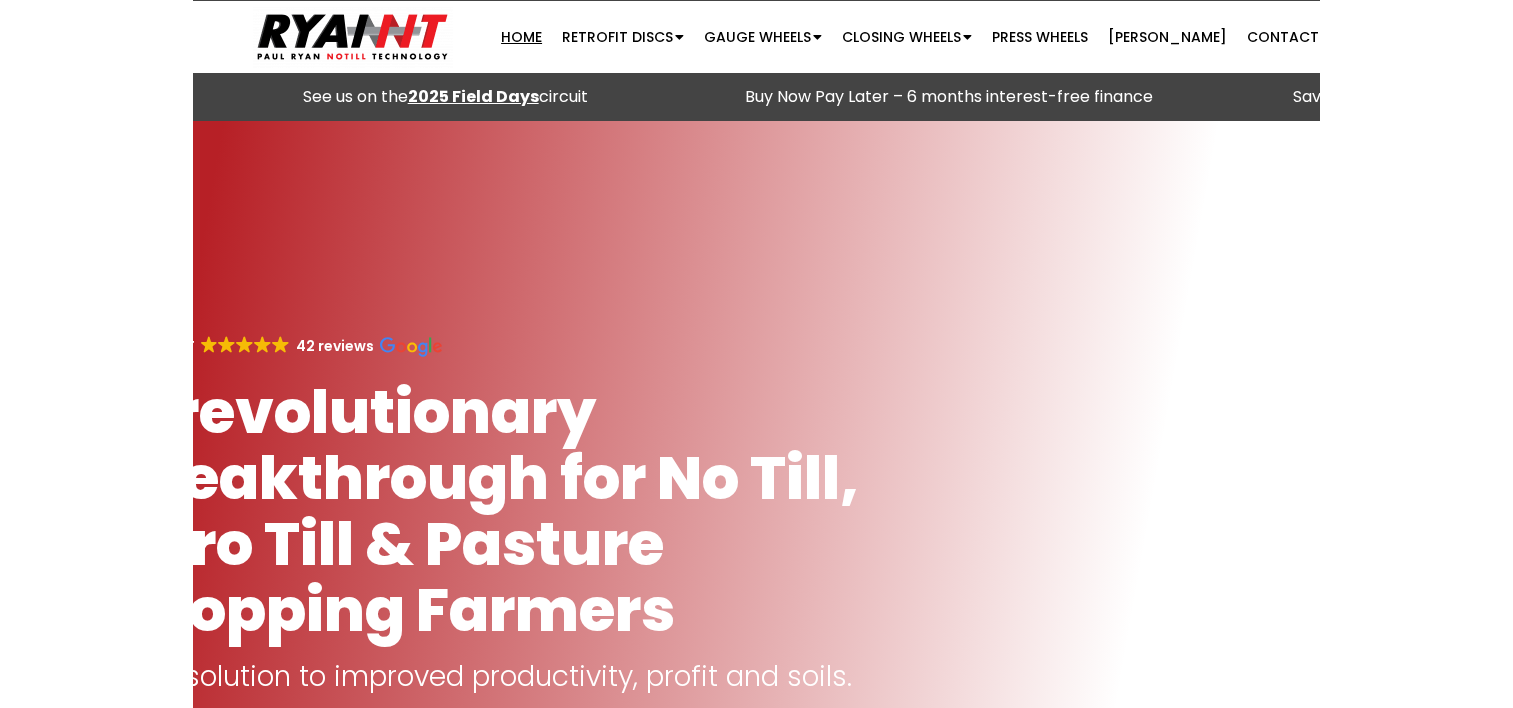 scroll, scrollTop: 0, scrollLeft: 0, axis: both 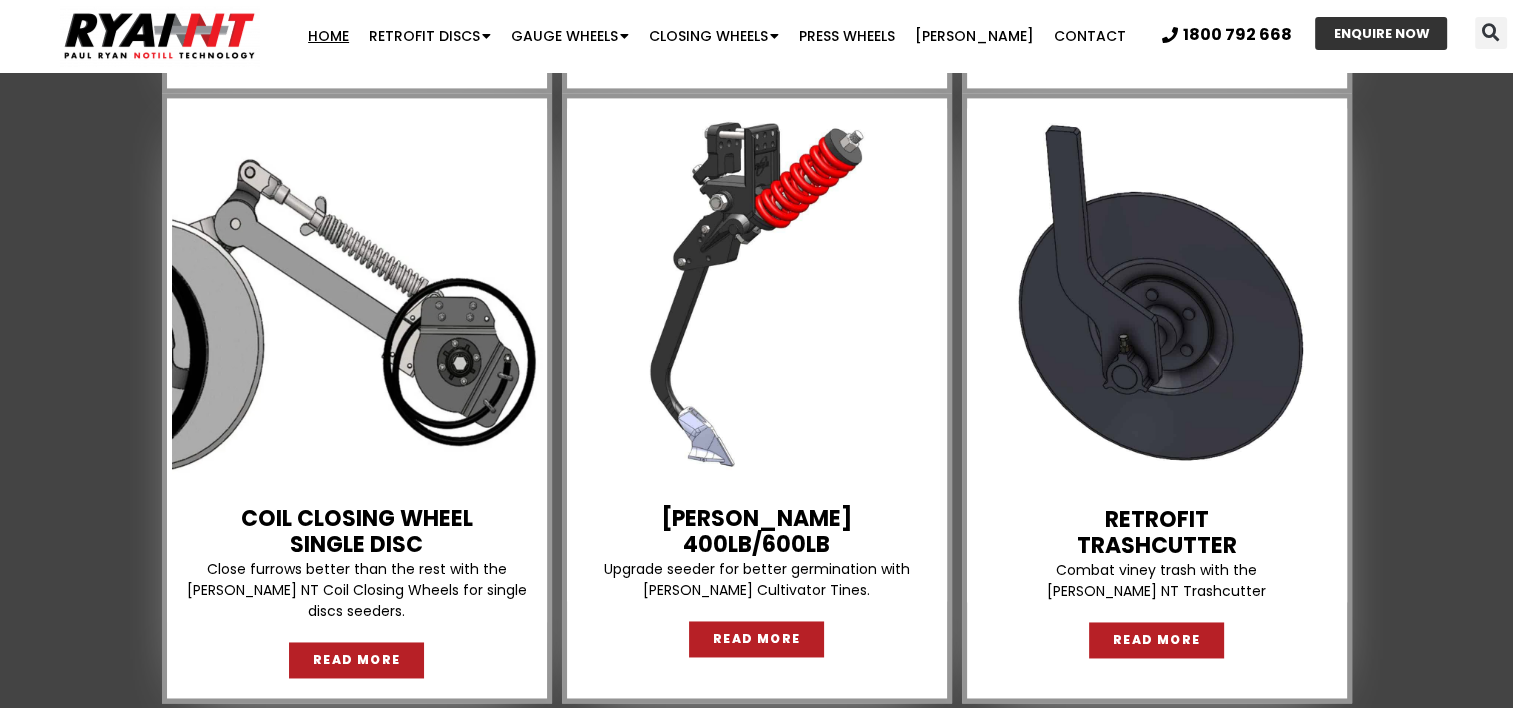 click at bounding box center (757, 293) 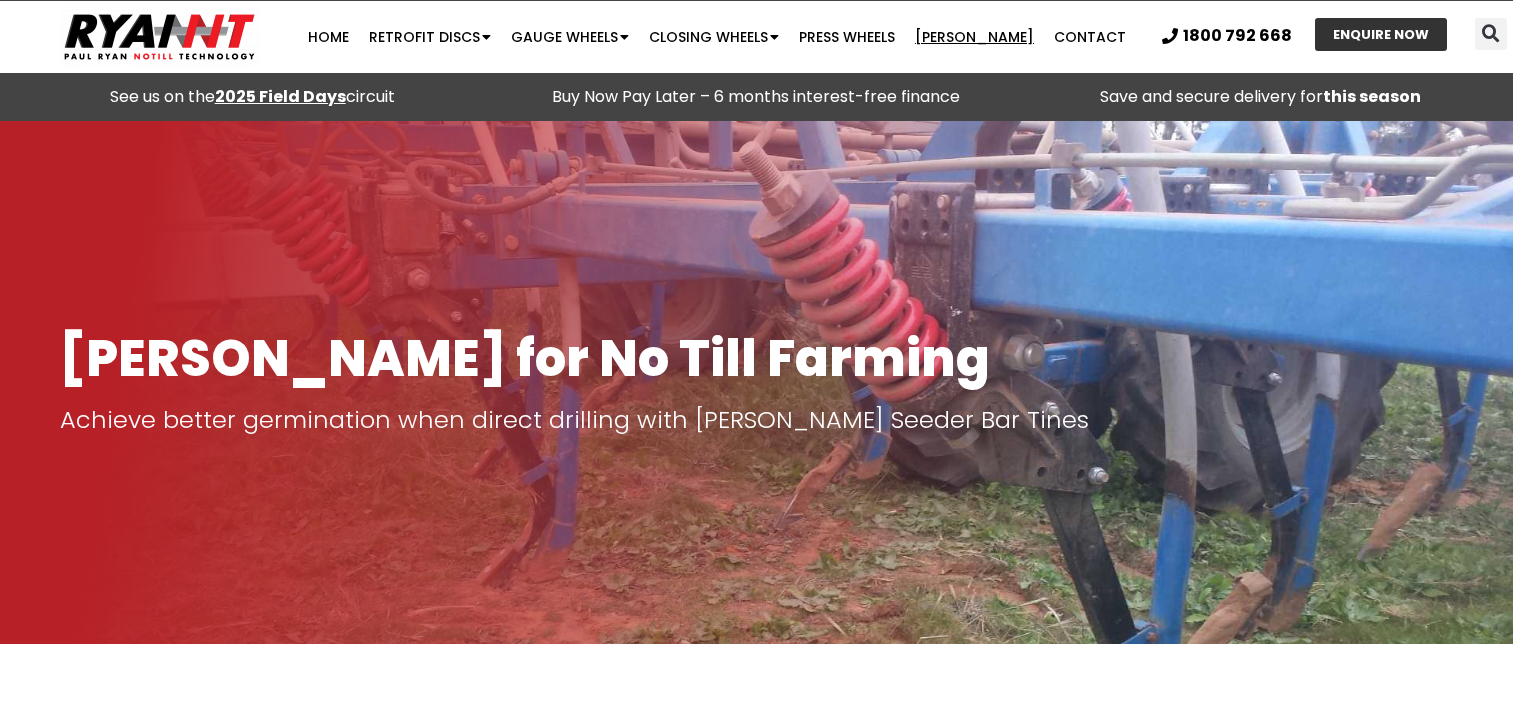 scroll, scrollTop: 0, scrollLeft: 0, axis: both 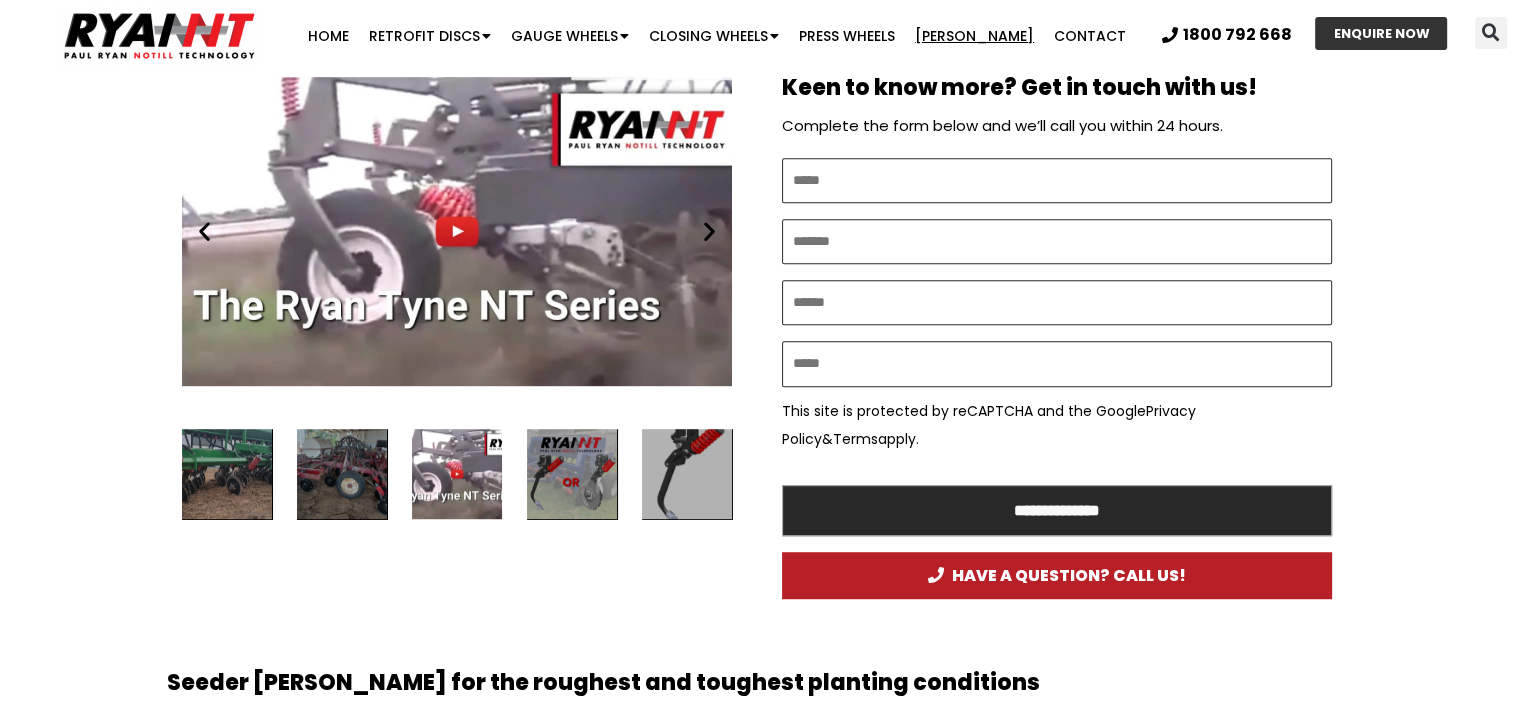 click at bounding box center (687, 474) 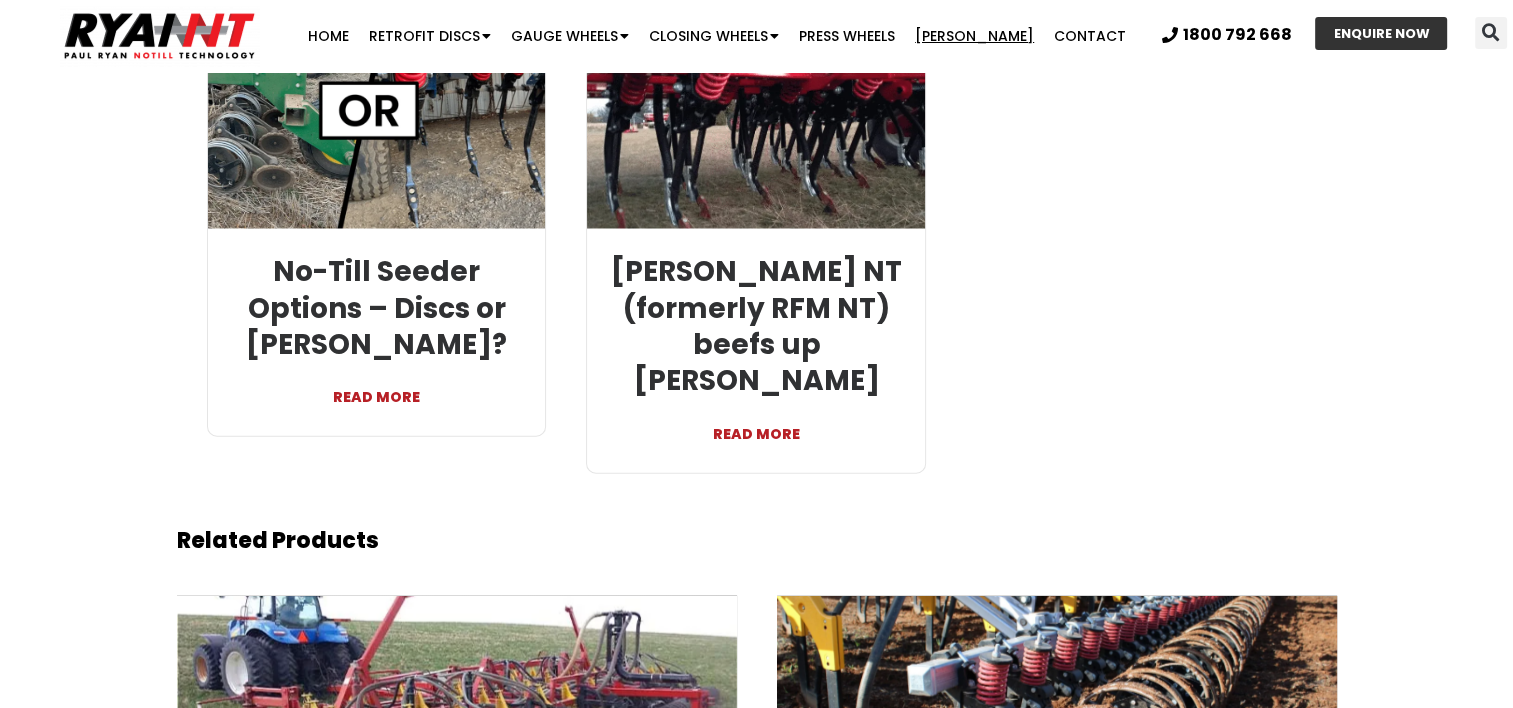 scroll, scrollTop: 4300, scrollLeft: 0, axis: vertical 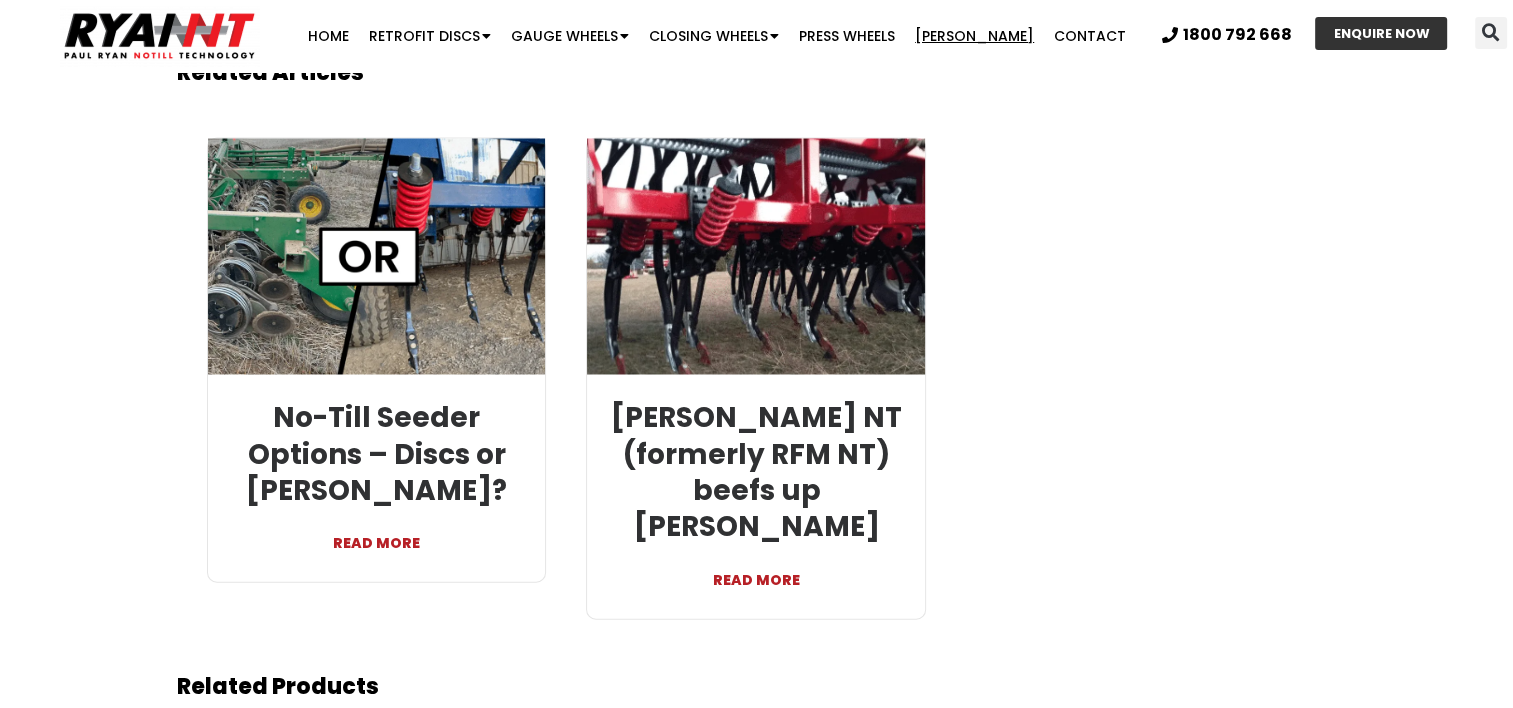 click on "READ MORE" at bounding box center (756, 570) 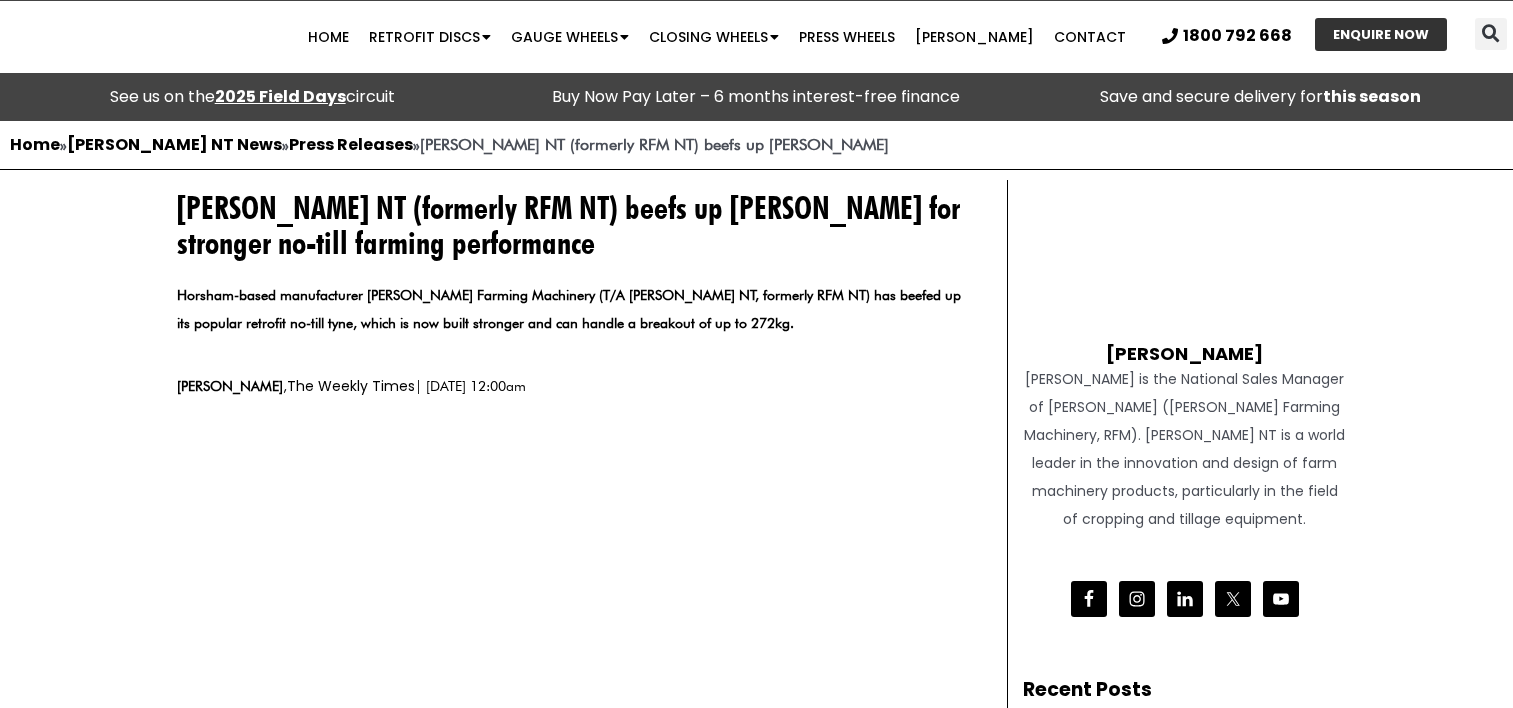 scroll, scrollTop: 0, scrollLeft: 0, axis: both 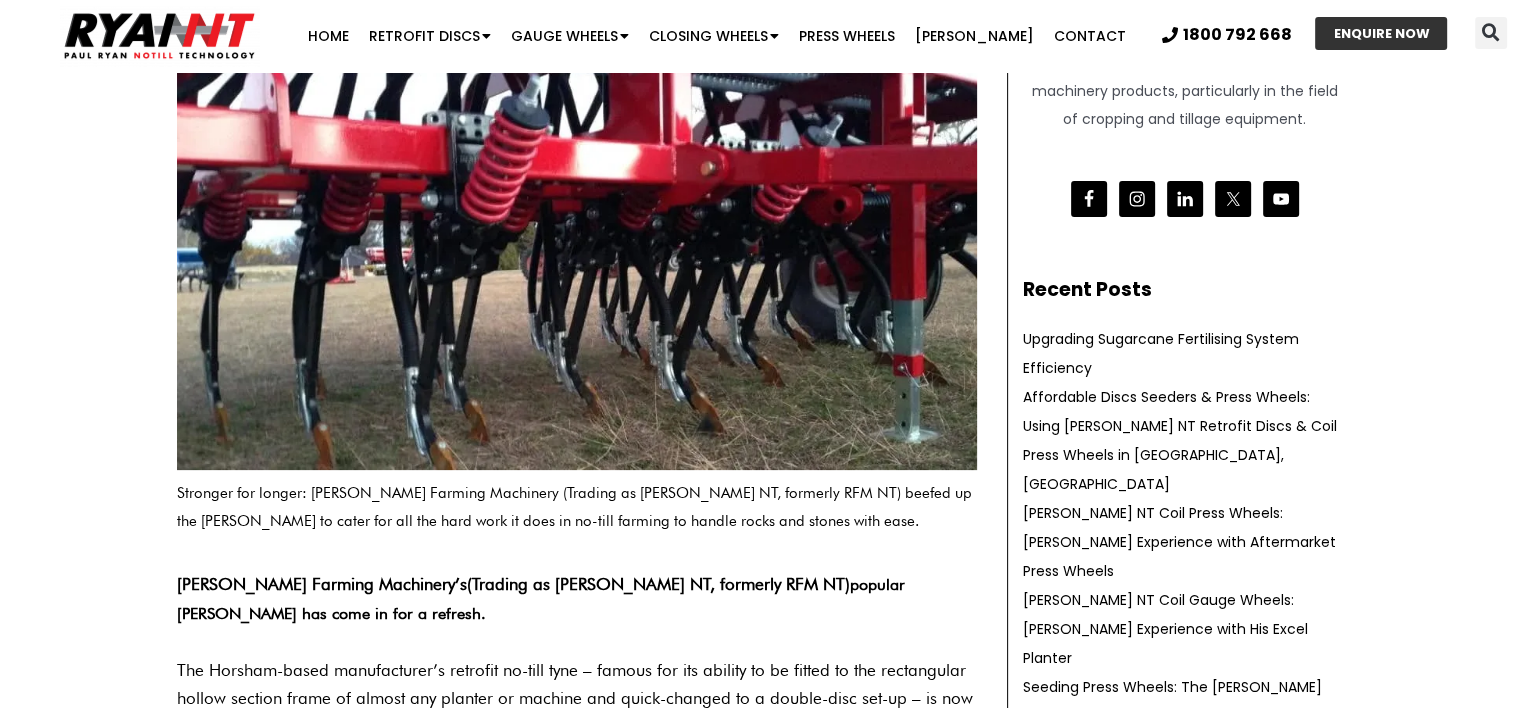 click at bounding box center (577, 245) 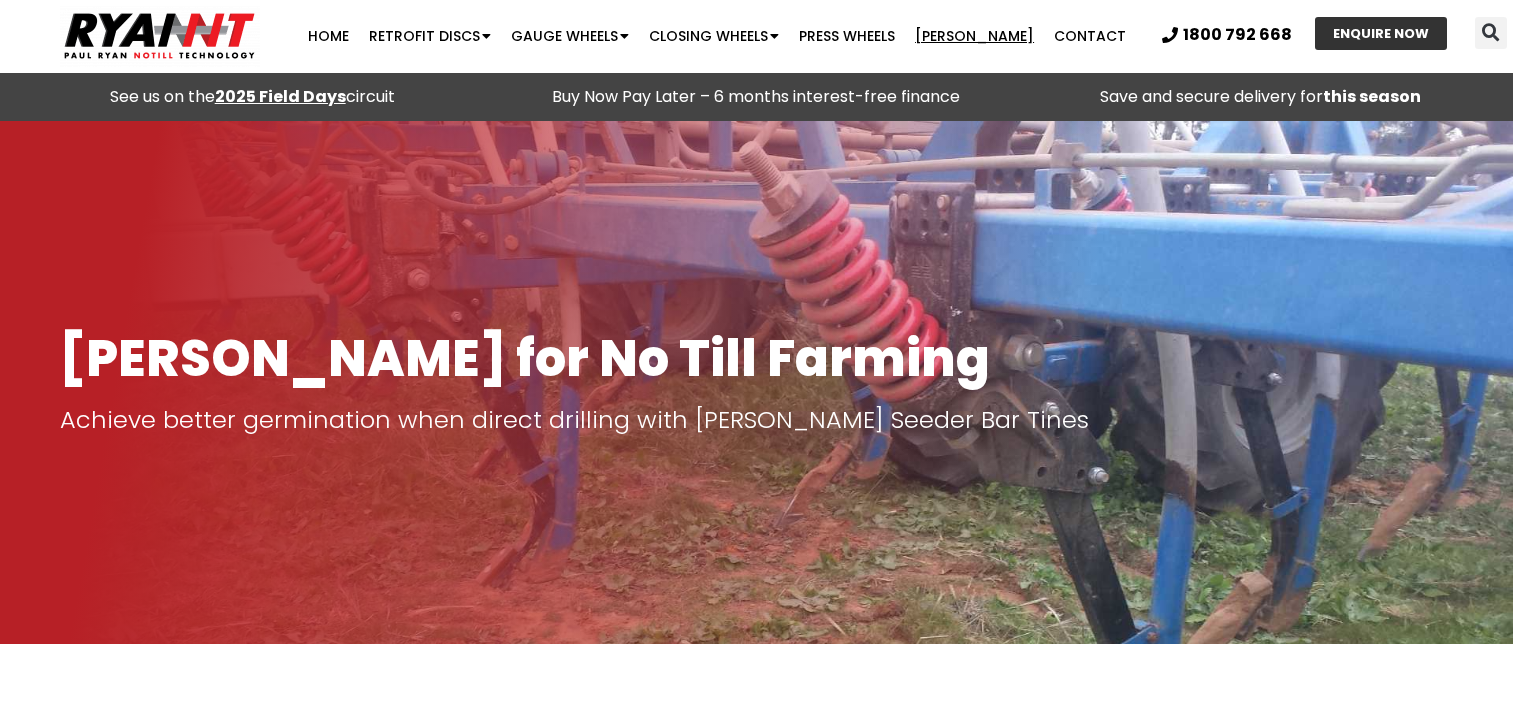 scroll, scrollTop: 4300, scrollLeft: 0, axis: vertical 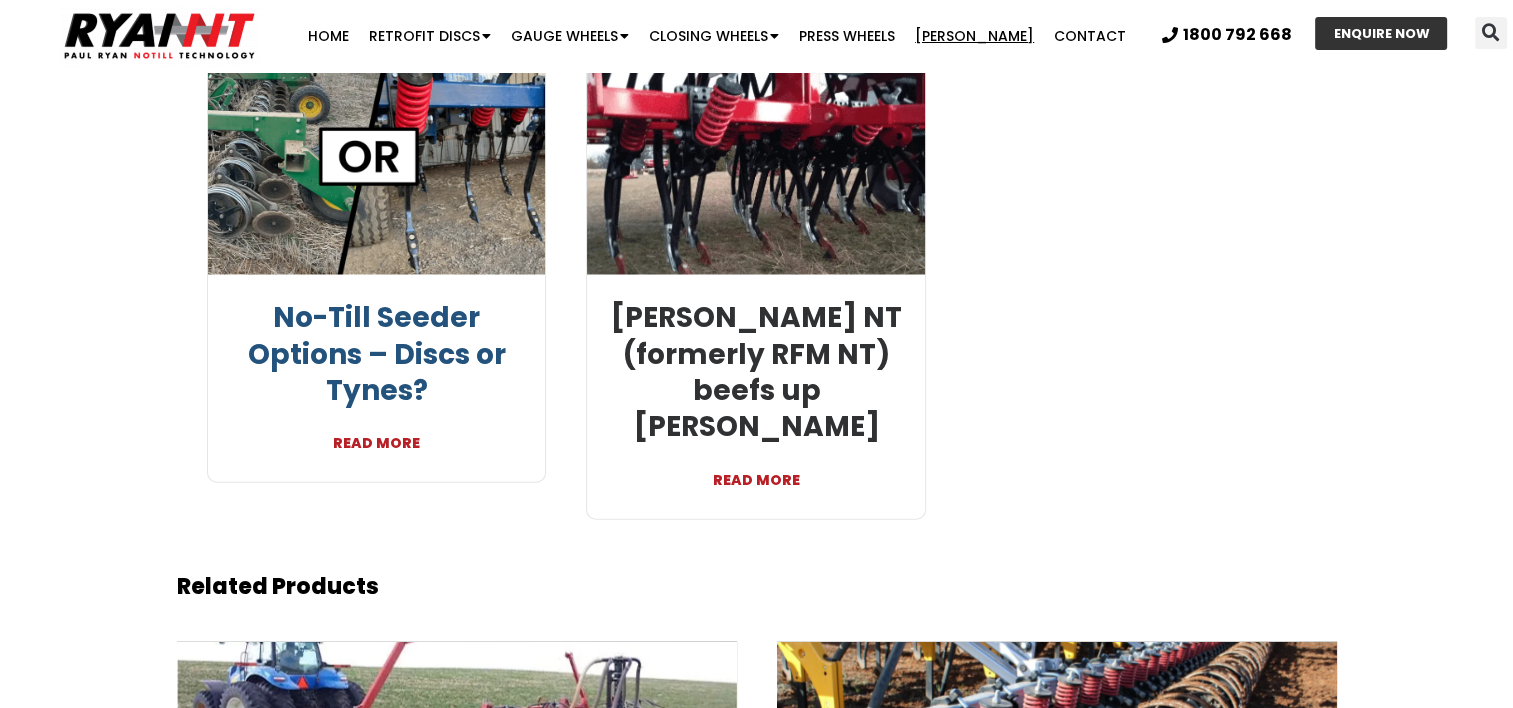 click on "No-Till Seeder Options – Discs or Tynes?" at bounding box center [376, 354] 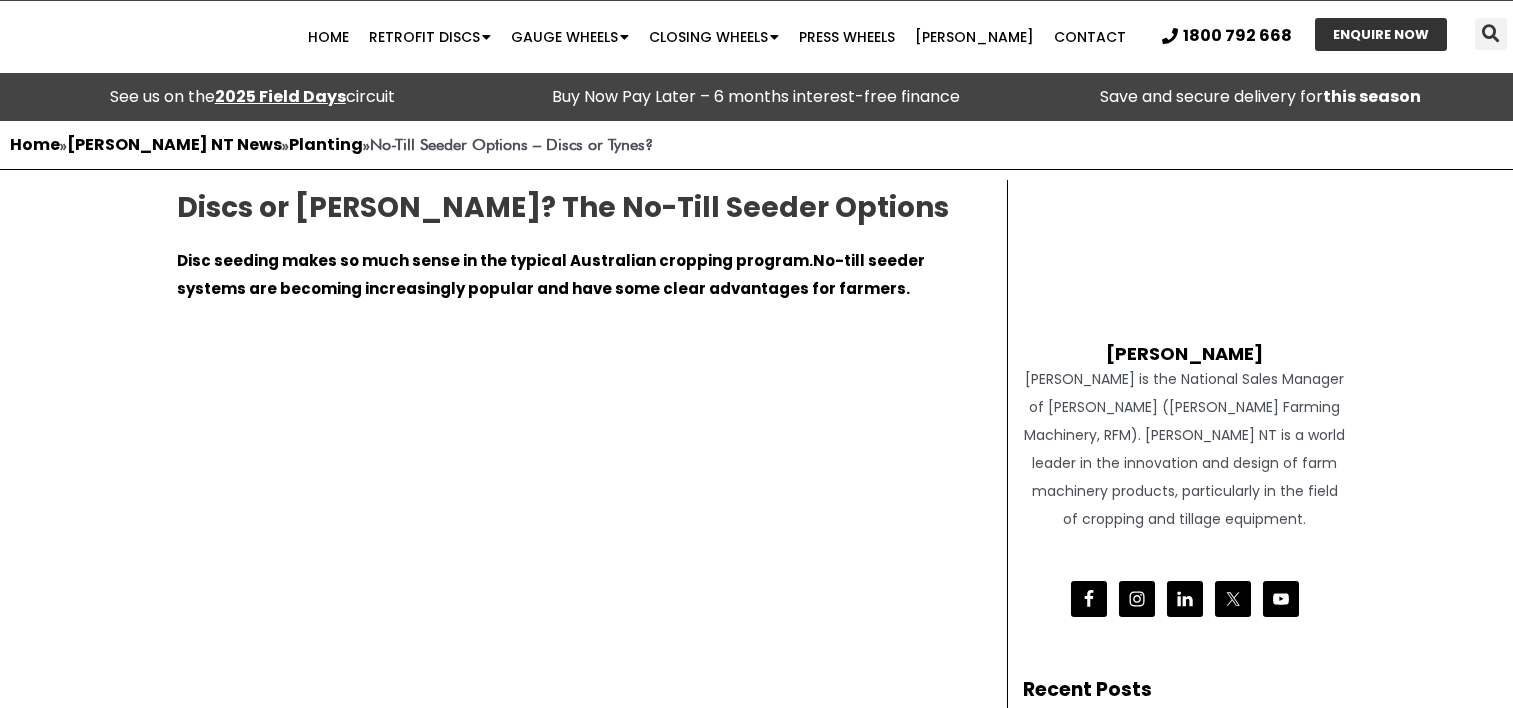 scroll, scrollTop: 0, scrollLeft: 0, axis: both 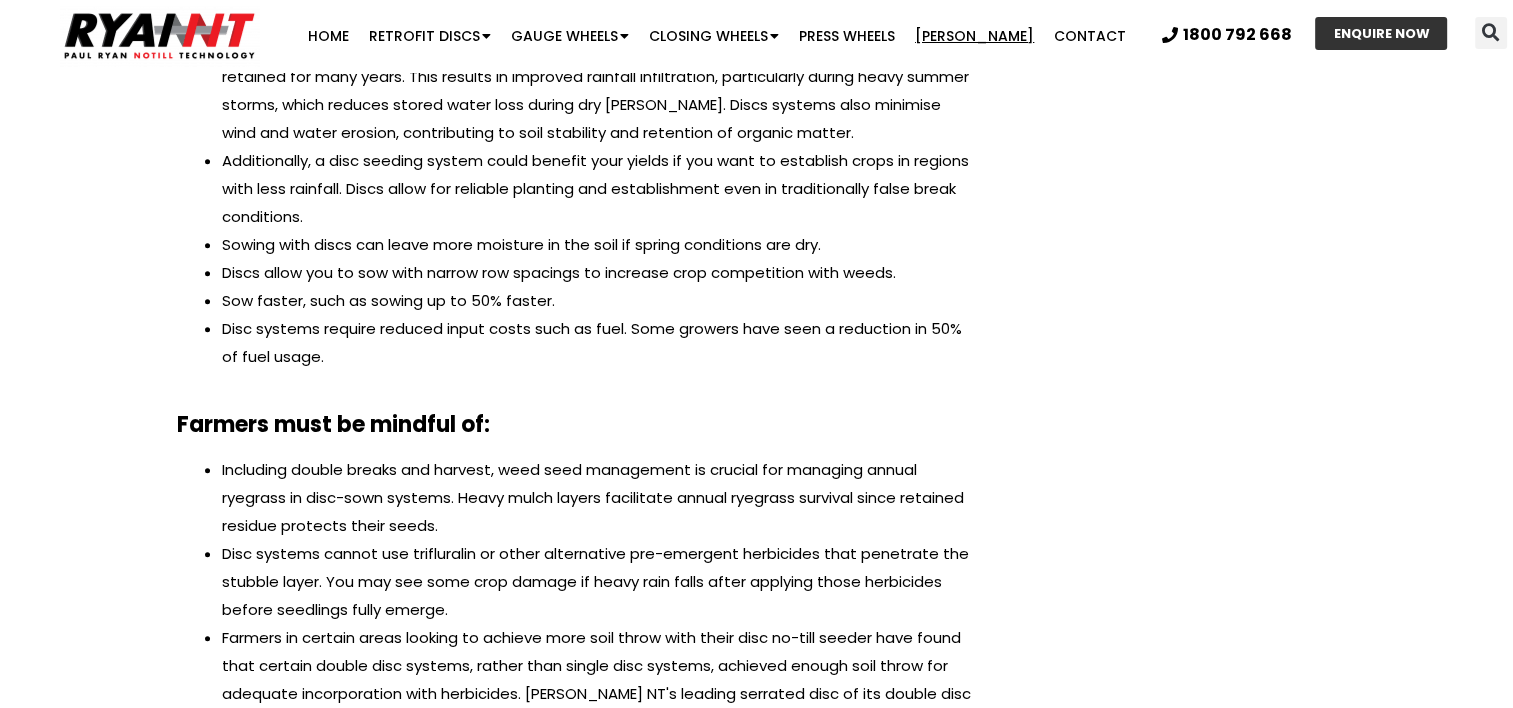 click on "[PERSON_NAME]" 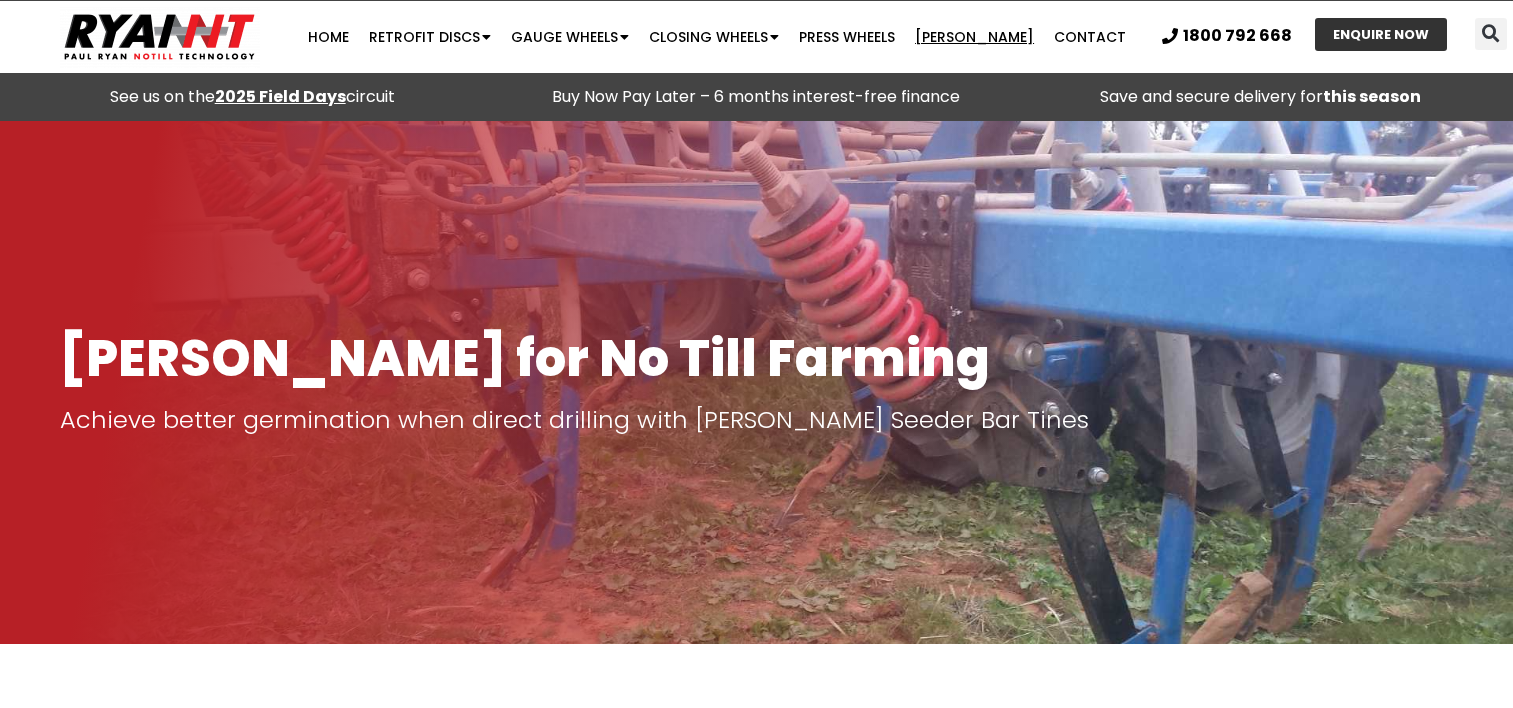 scroll, scrollTop: 0, scrollLeft: 0, axis: both 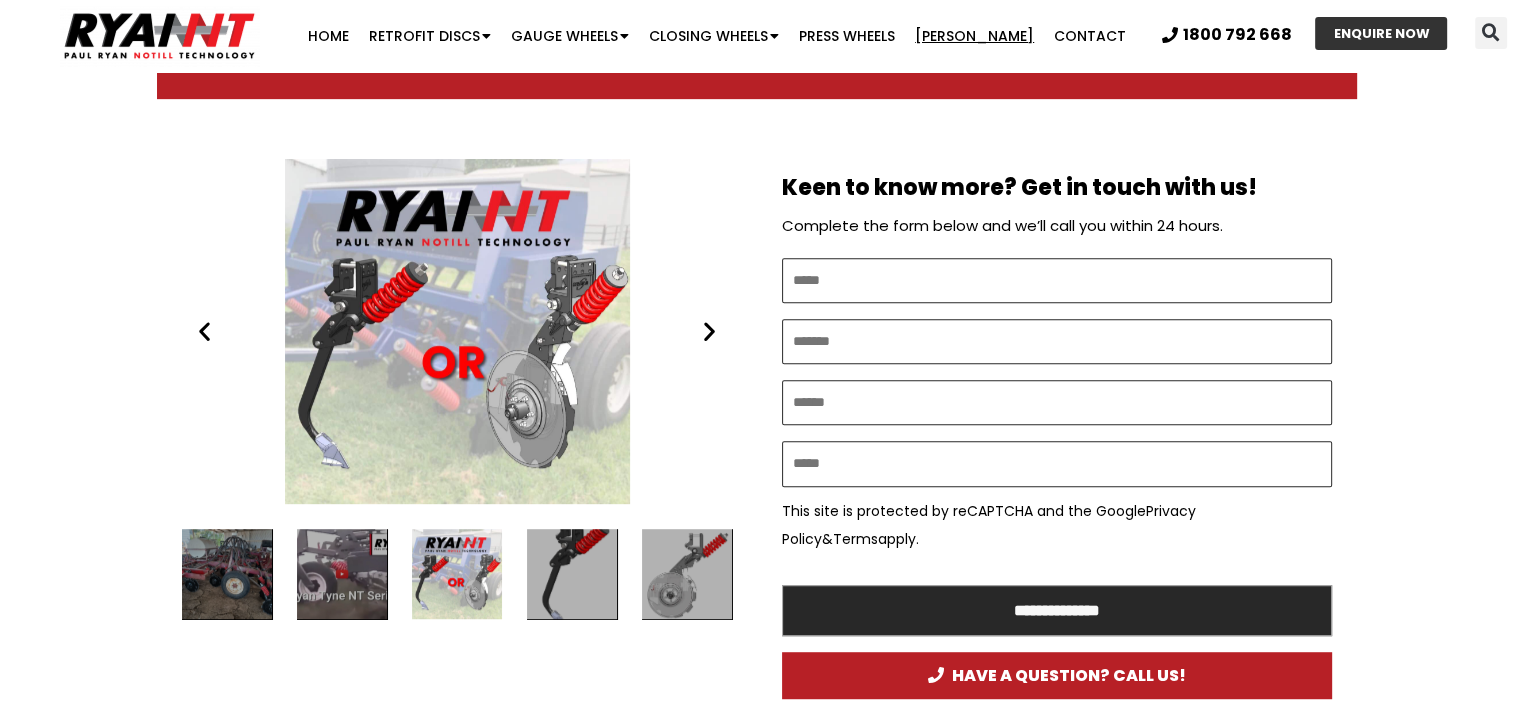 click at bounding box center (227, 574) 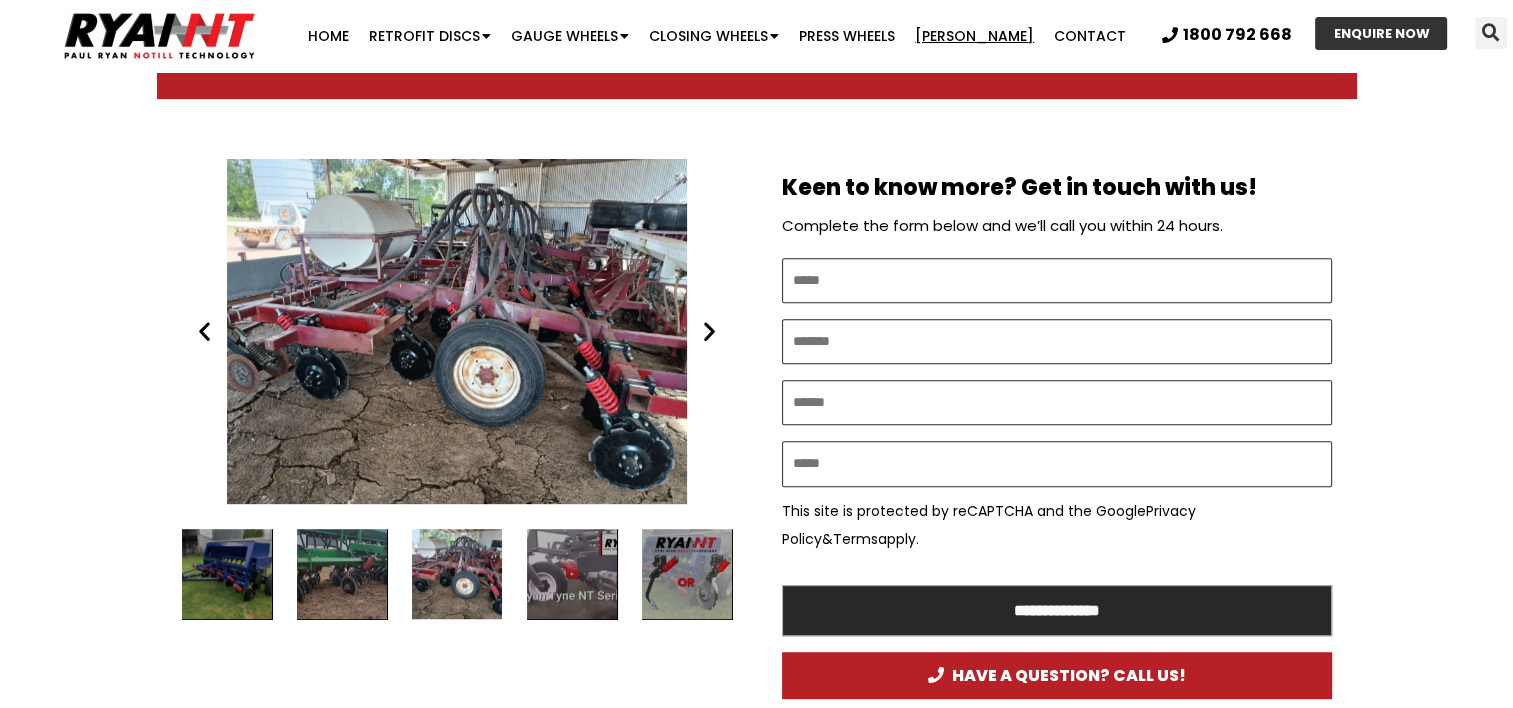 click at bounding box center (709, 331) 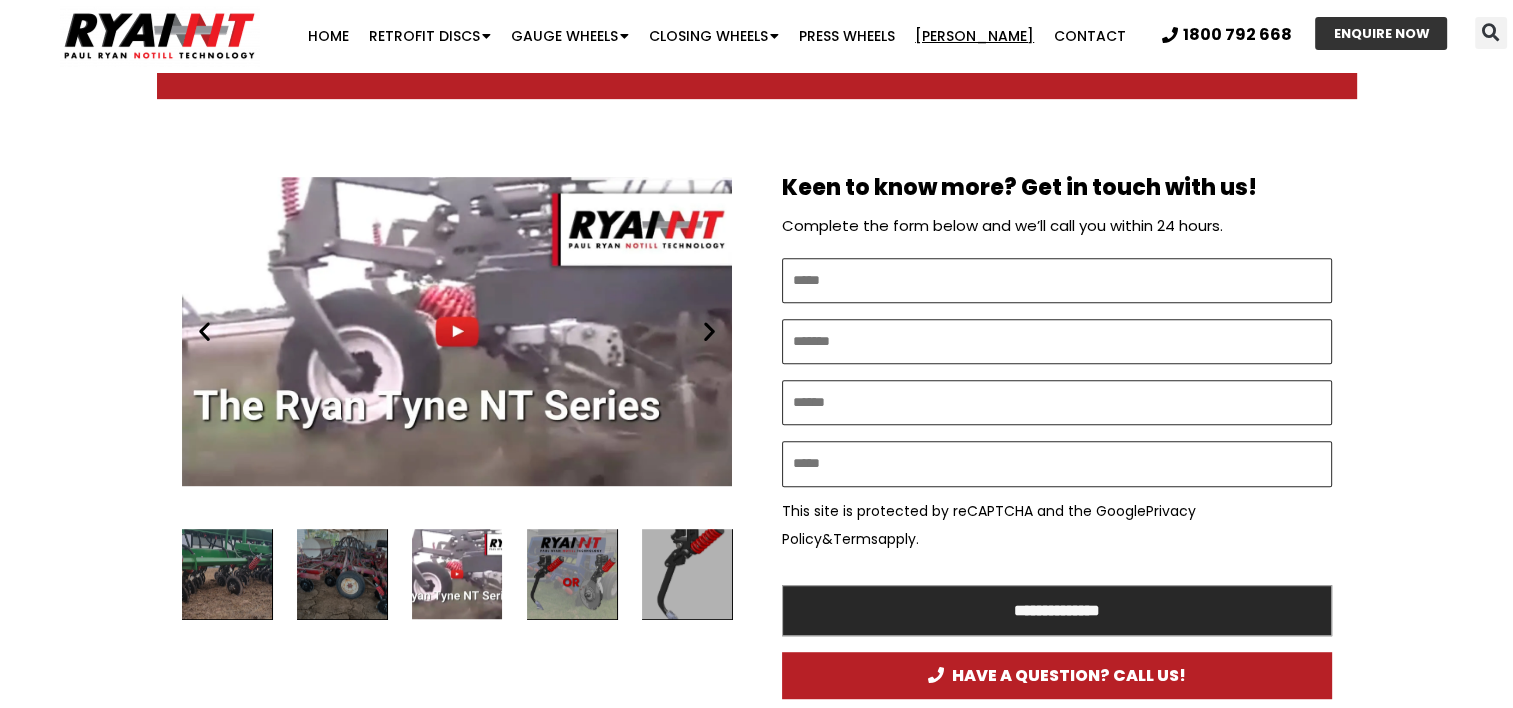 click at bounding box center [709, 331] 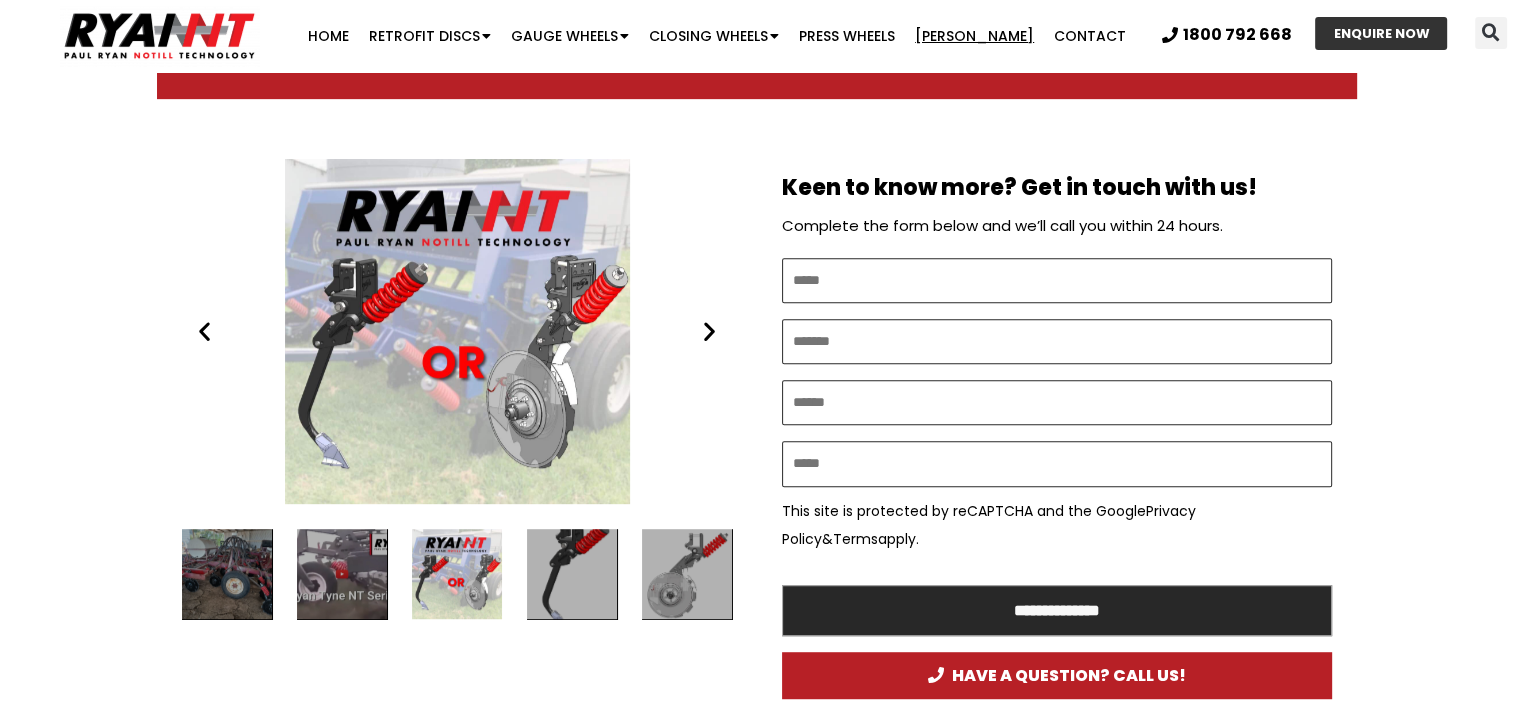 click at bounding box center (709, 331) 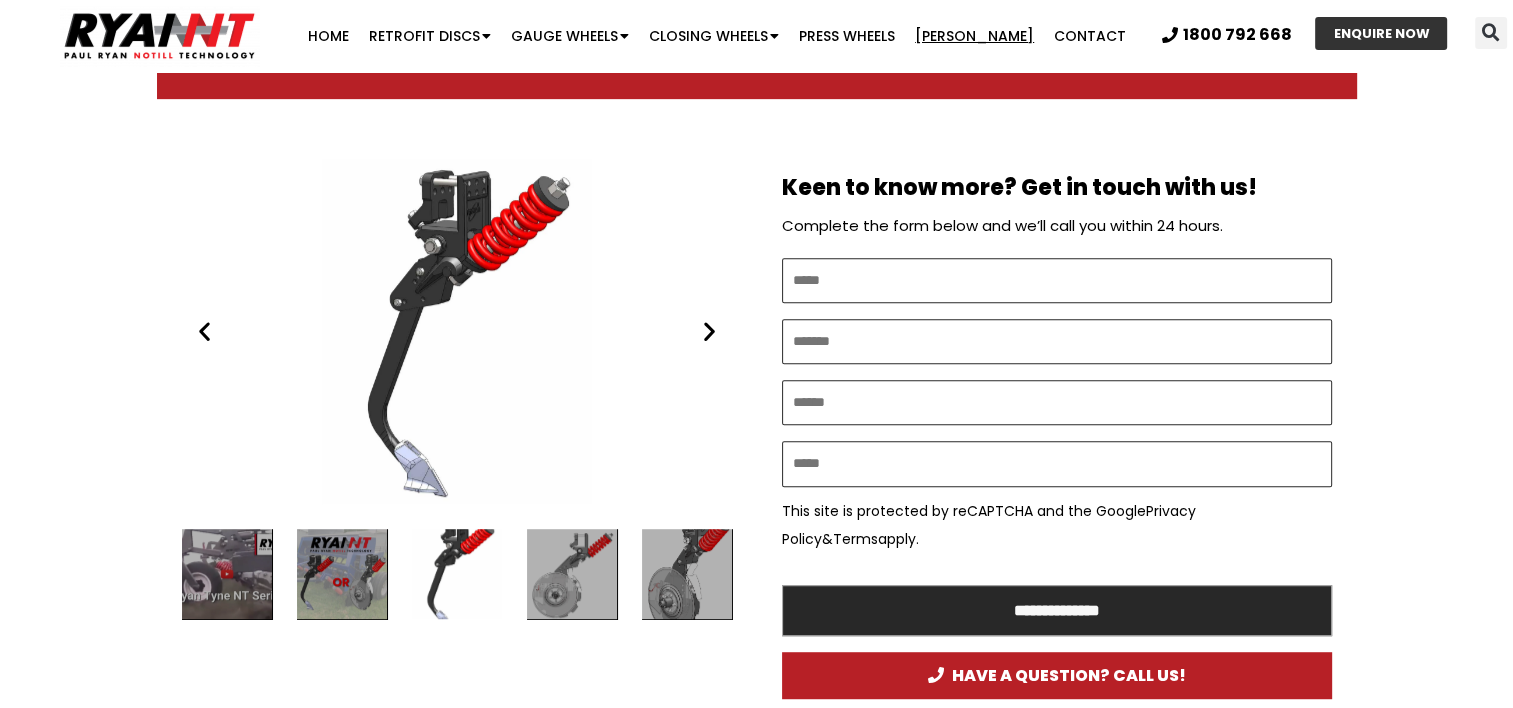click at bounding box center (709, 331) 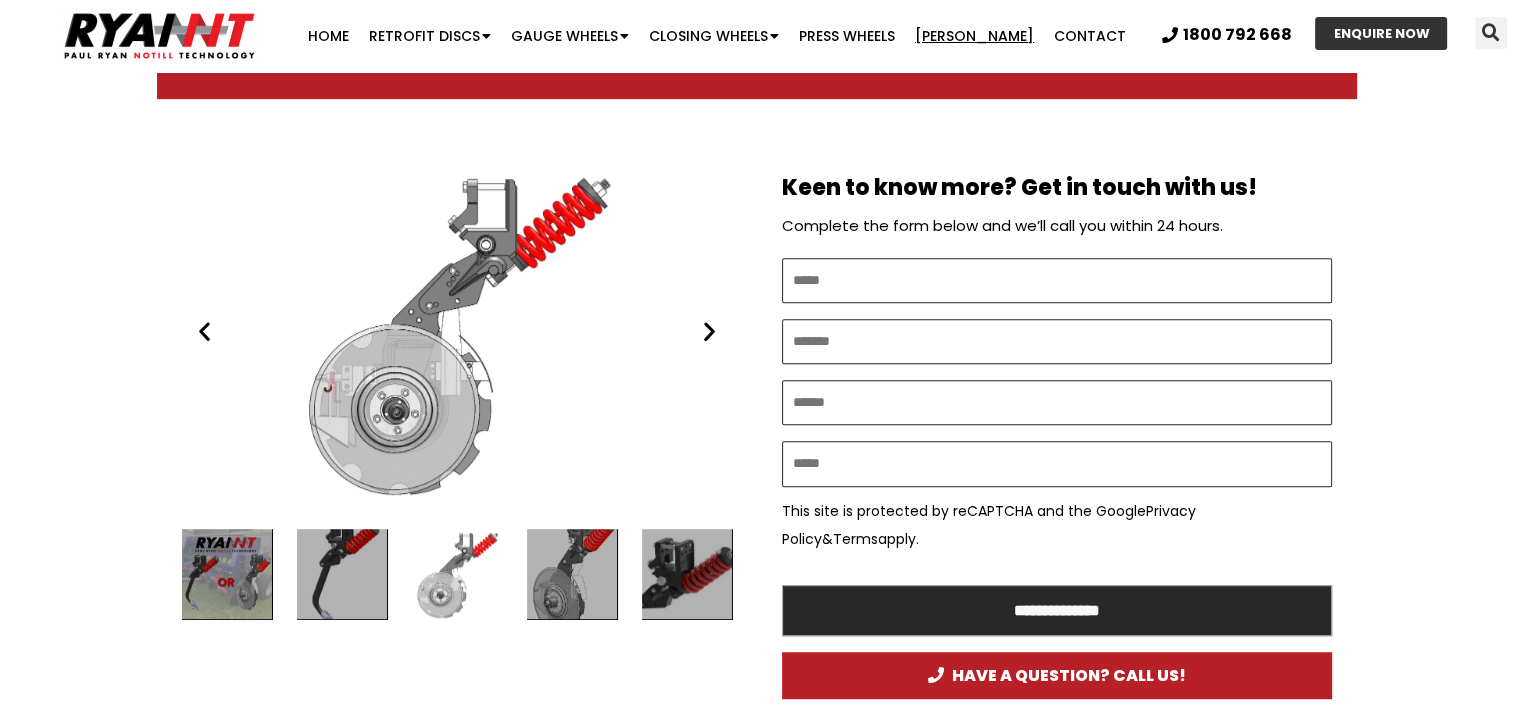 click at bounding box center (709, 331) 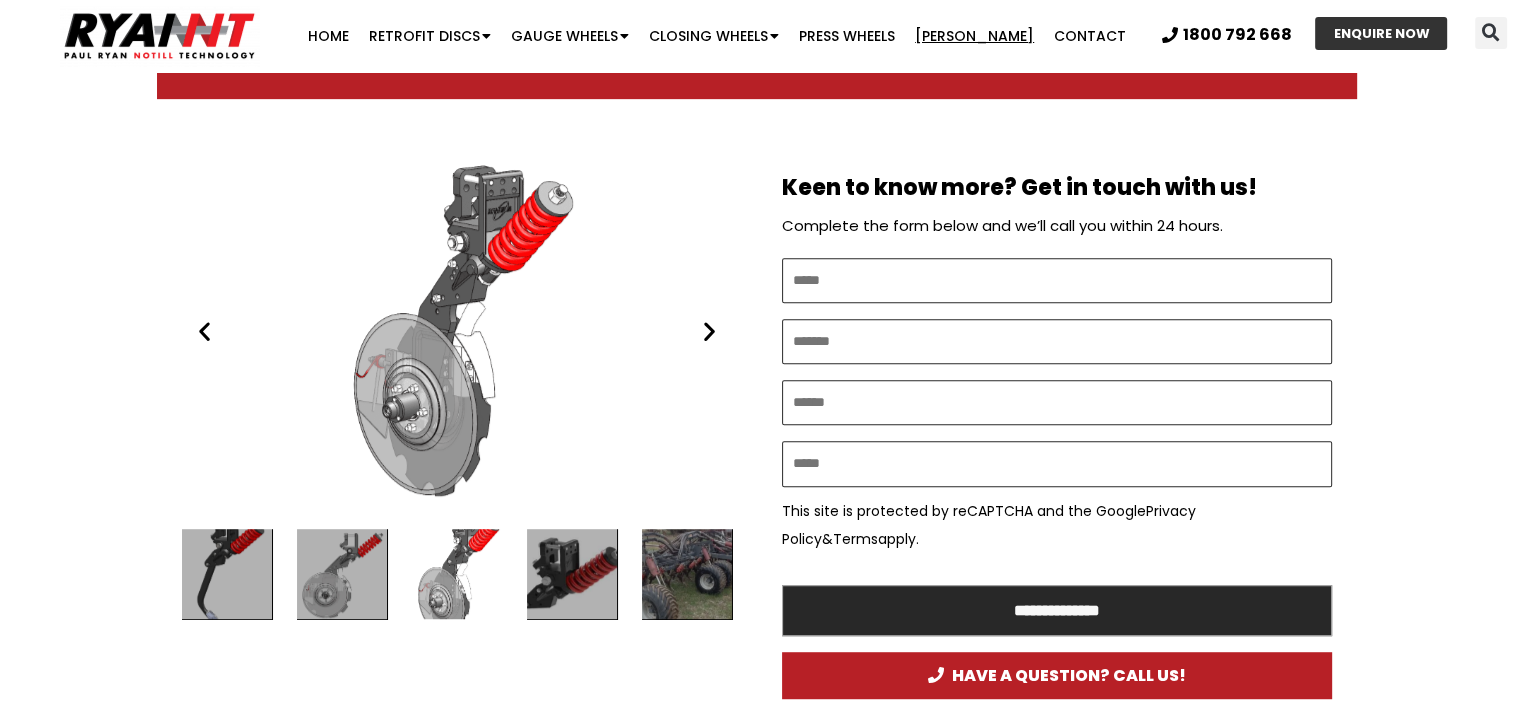 click at bounding box center (709, 331) 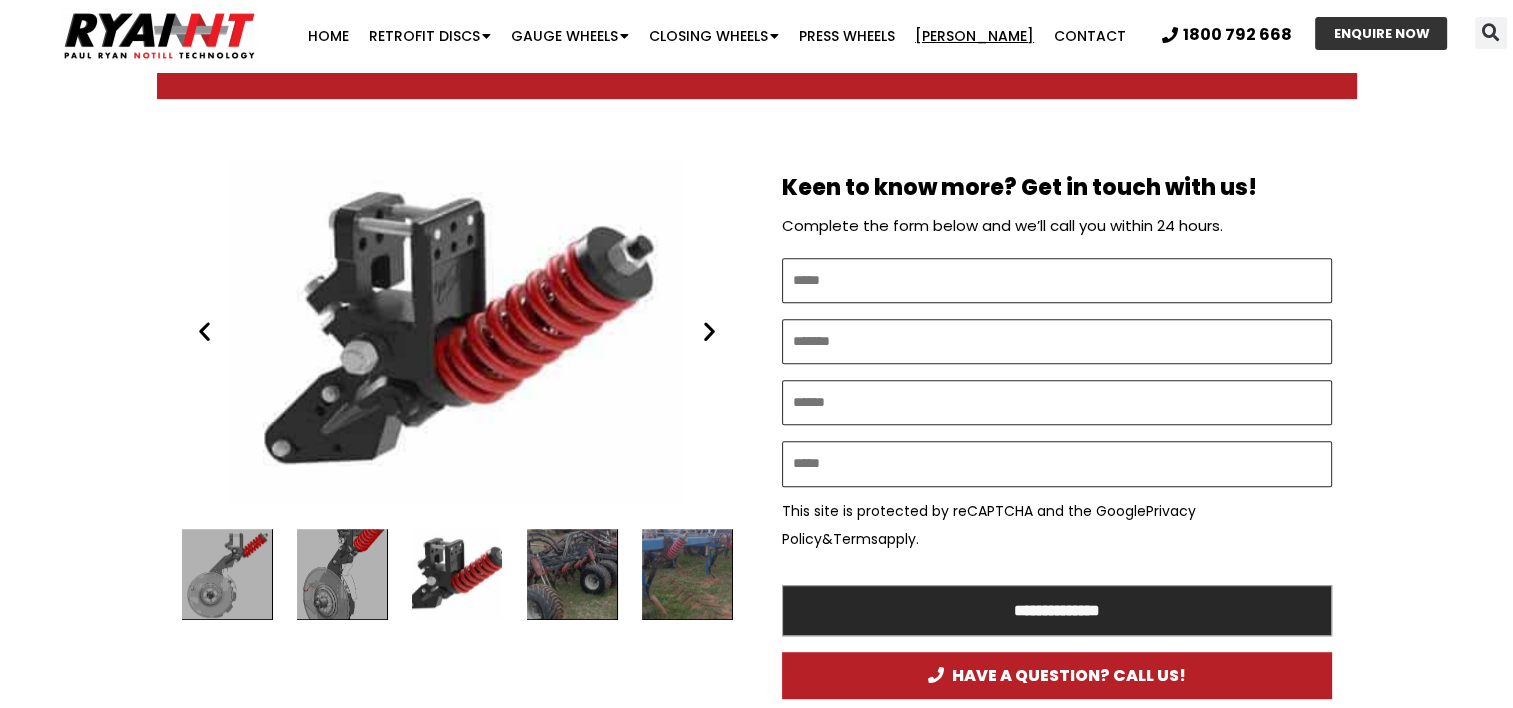 click at bounding box center (709, 331) 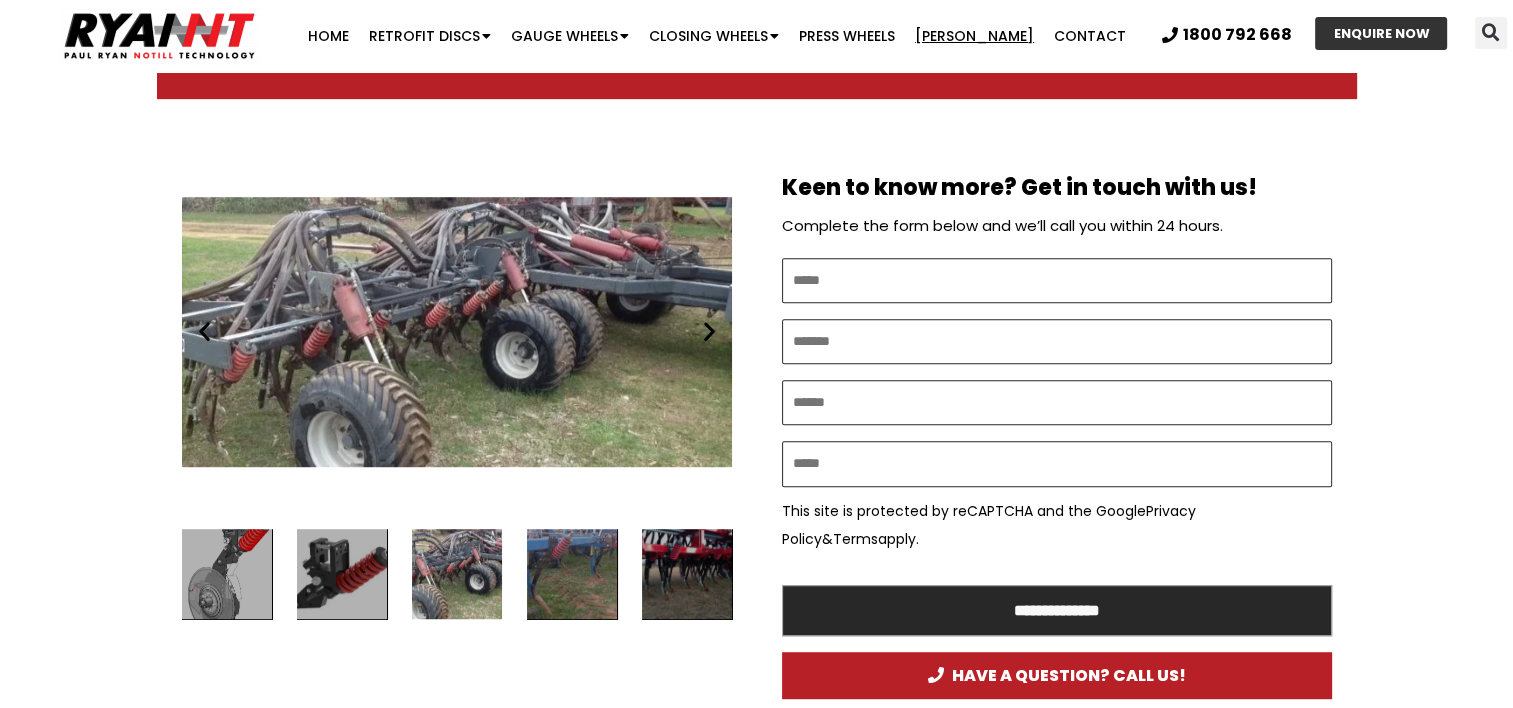 click at bounding box center (709, 331) 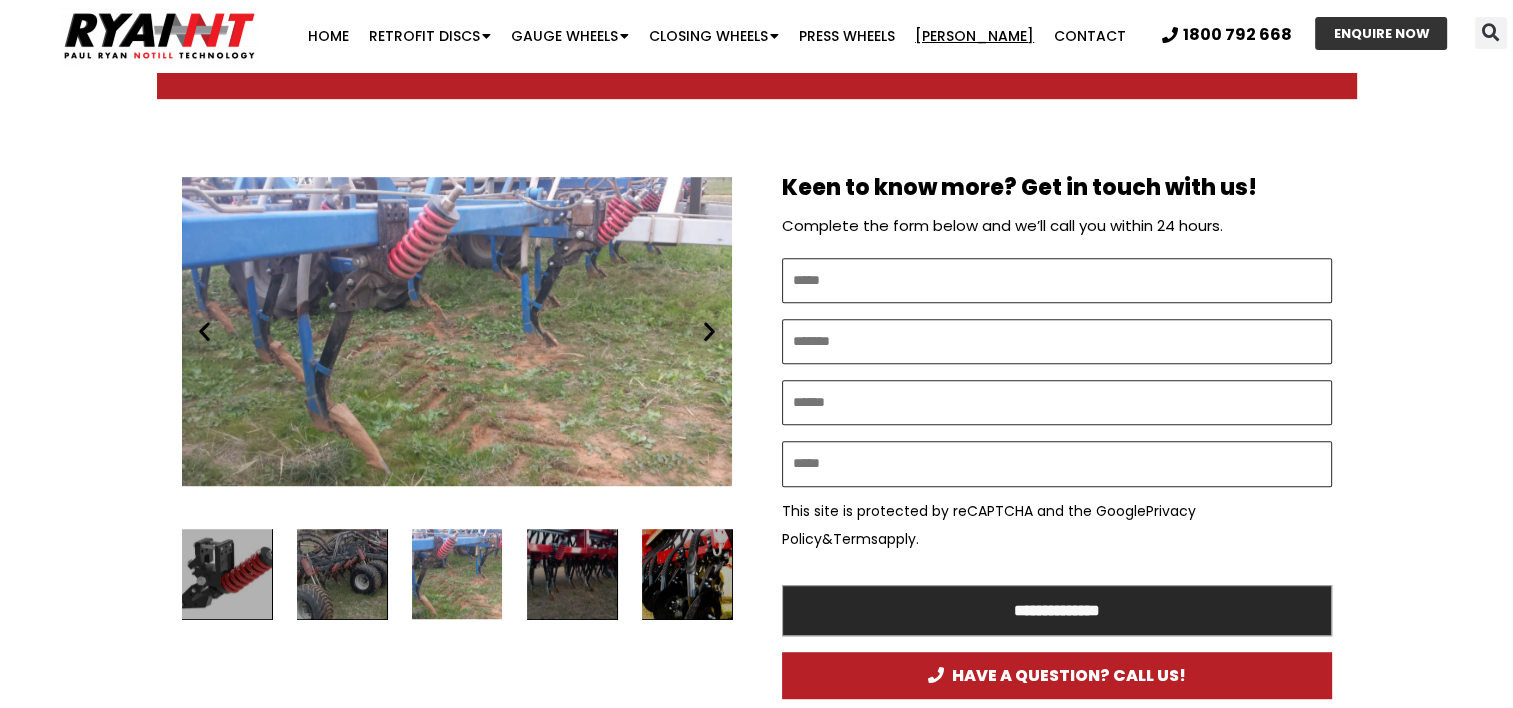 click at bounding box center (709, 331) 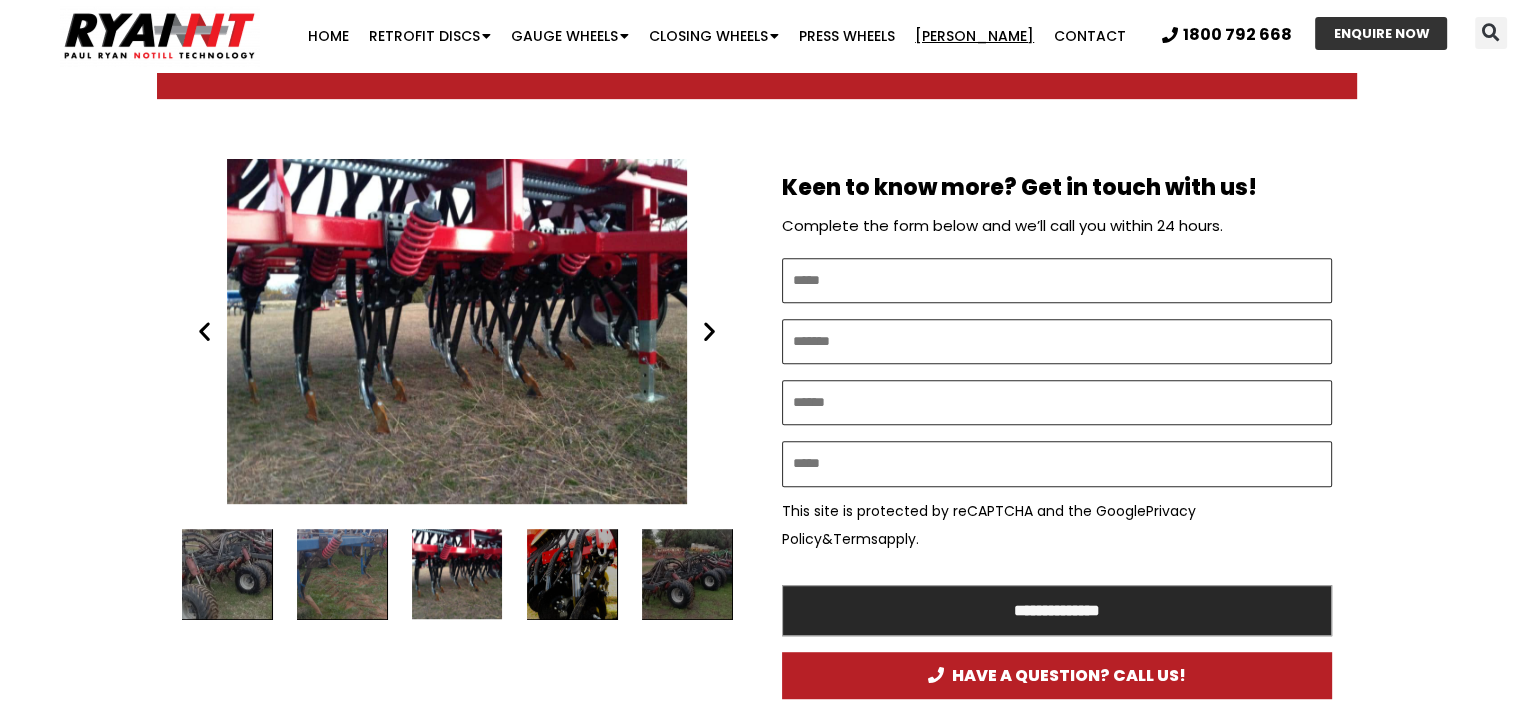 click at bounding box center (709, 331) 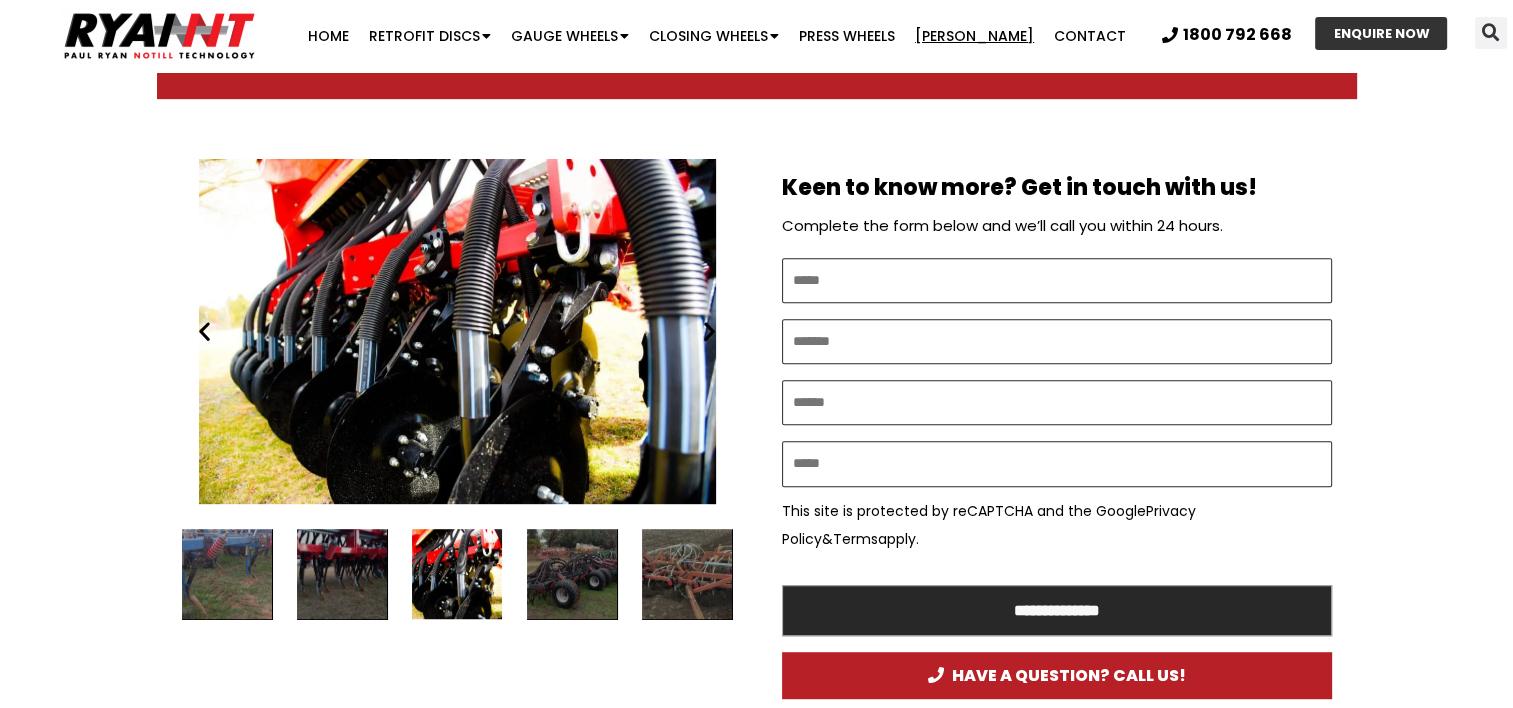 click at bounding box center [709, 331] 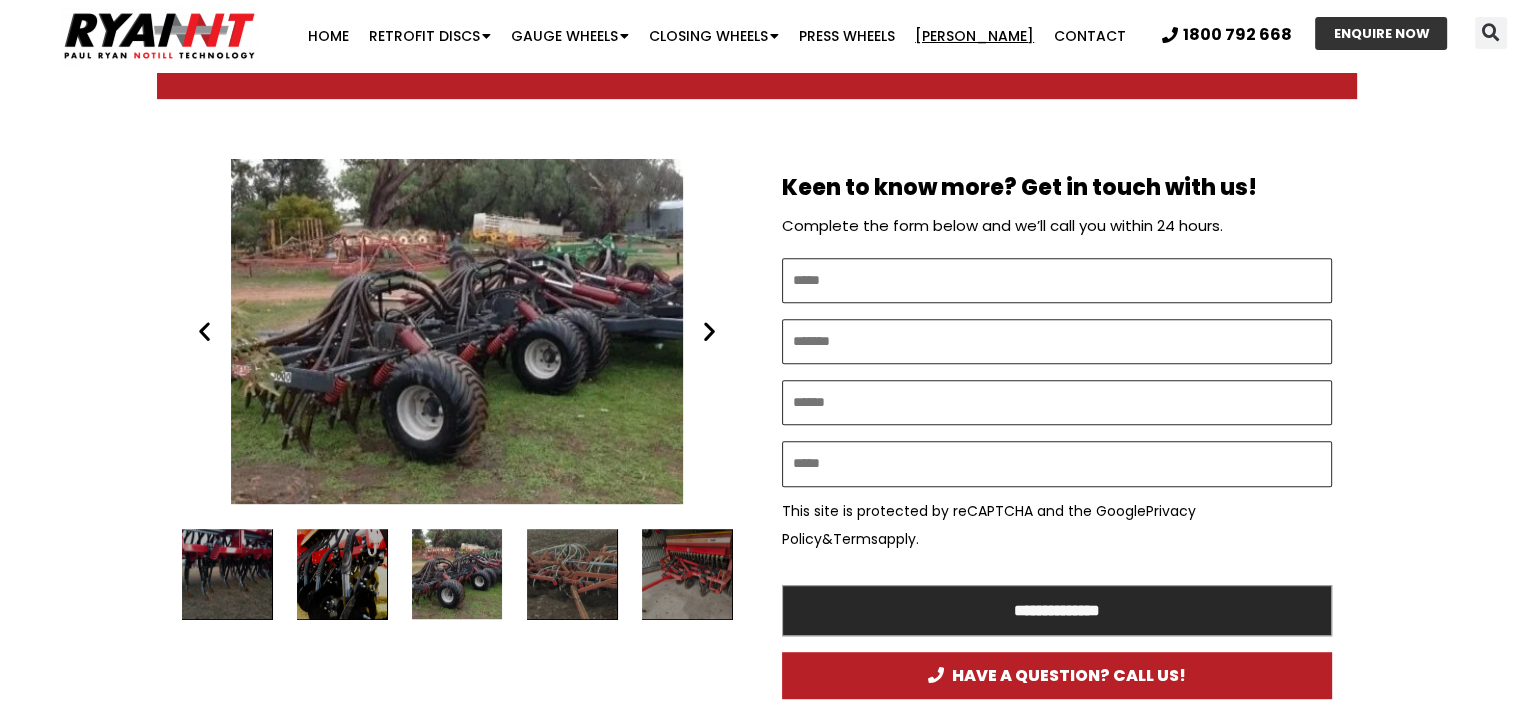 click at bounding box center [709, 331] 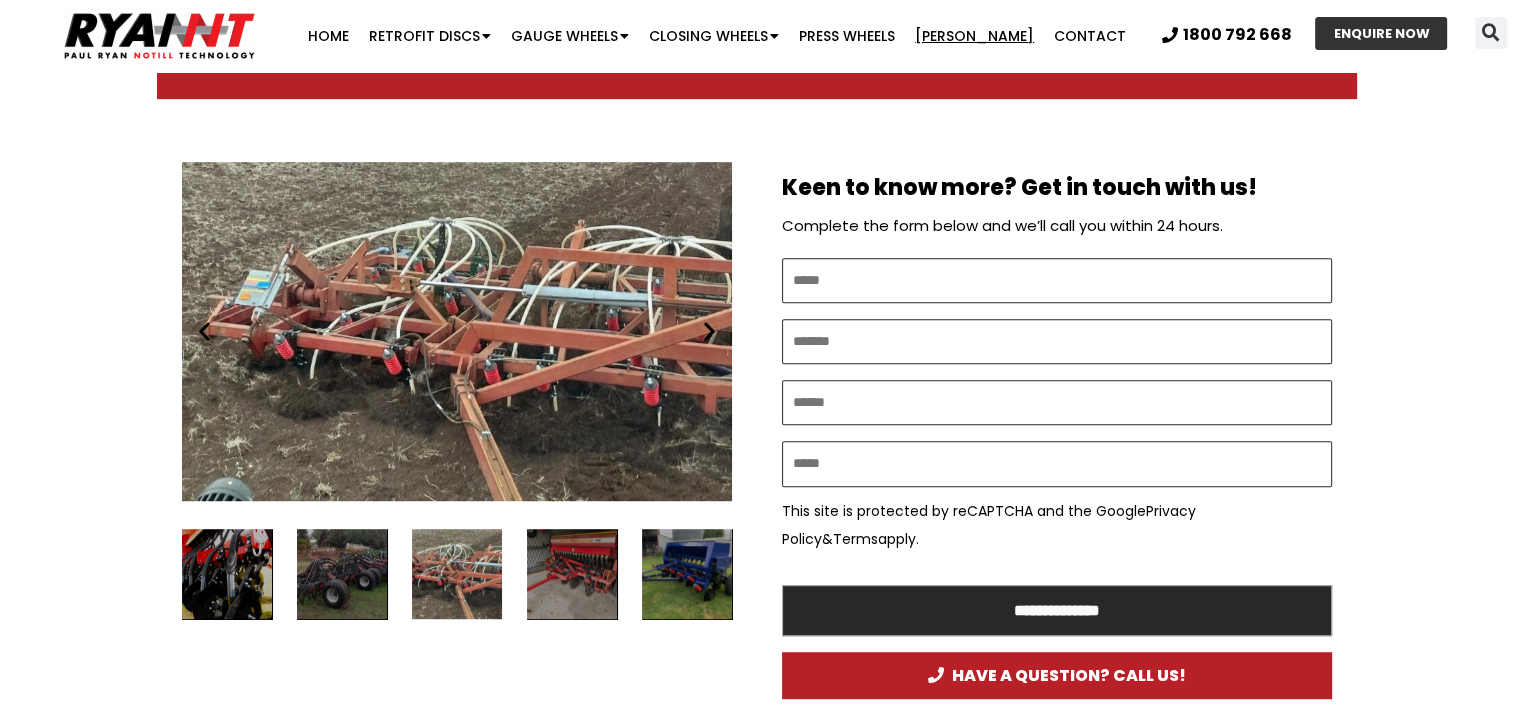 click at bounding box center [709, 331] 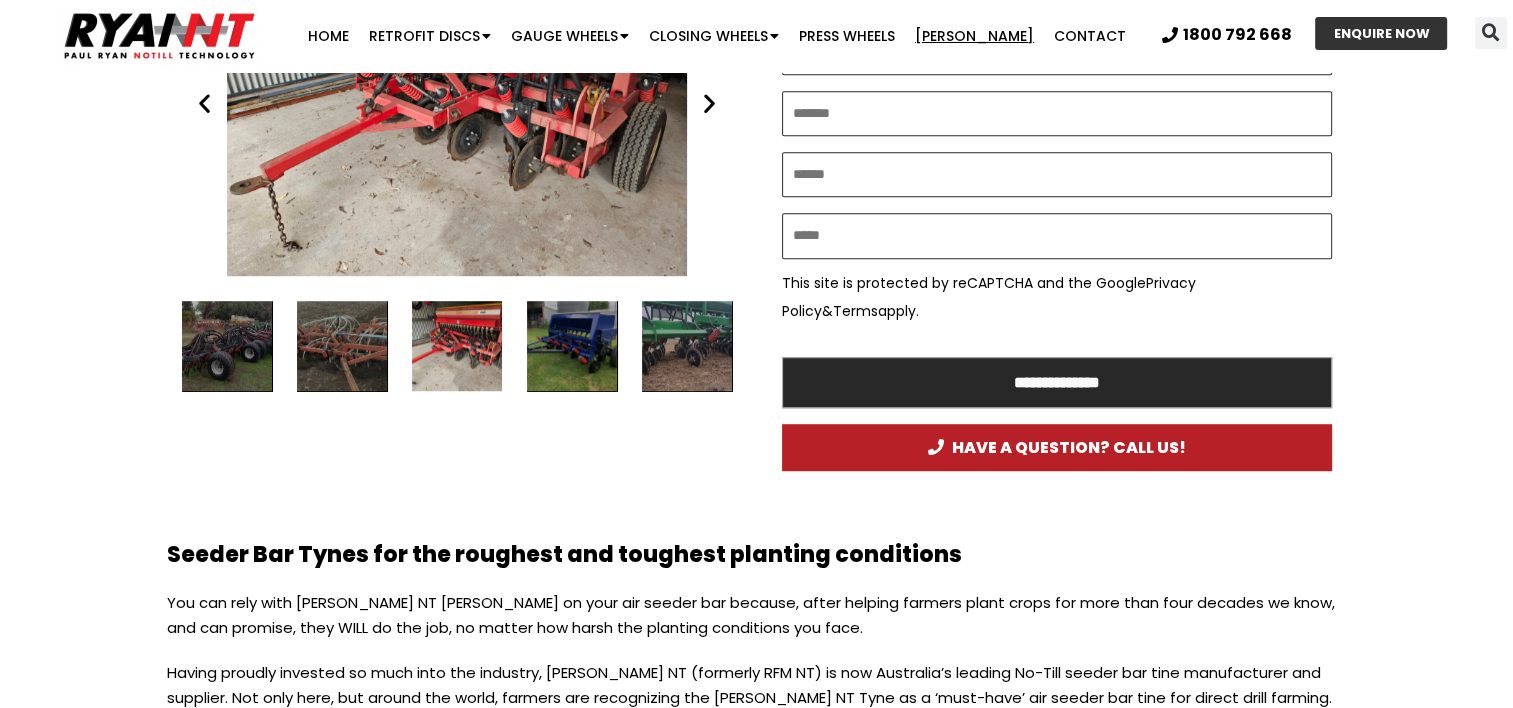 scroll, scrollTop: 1200, scrollLeft: 0, axis: vertical 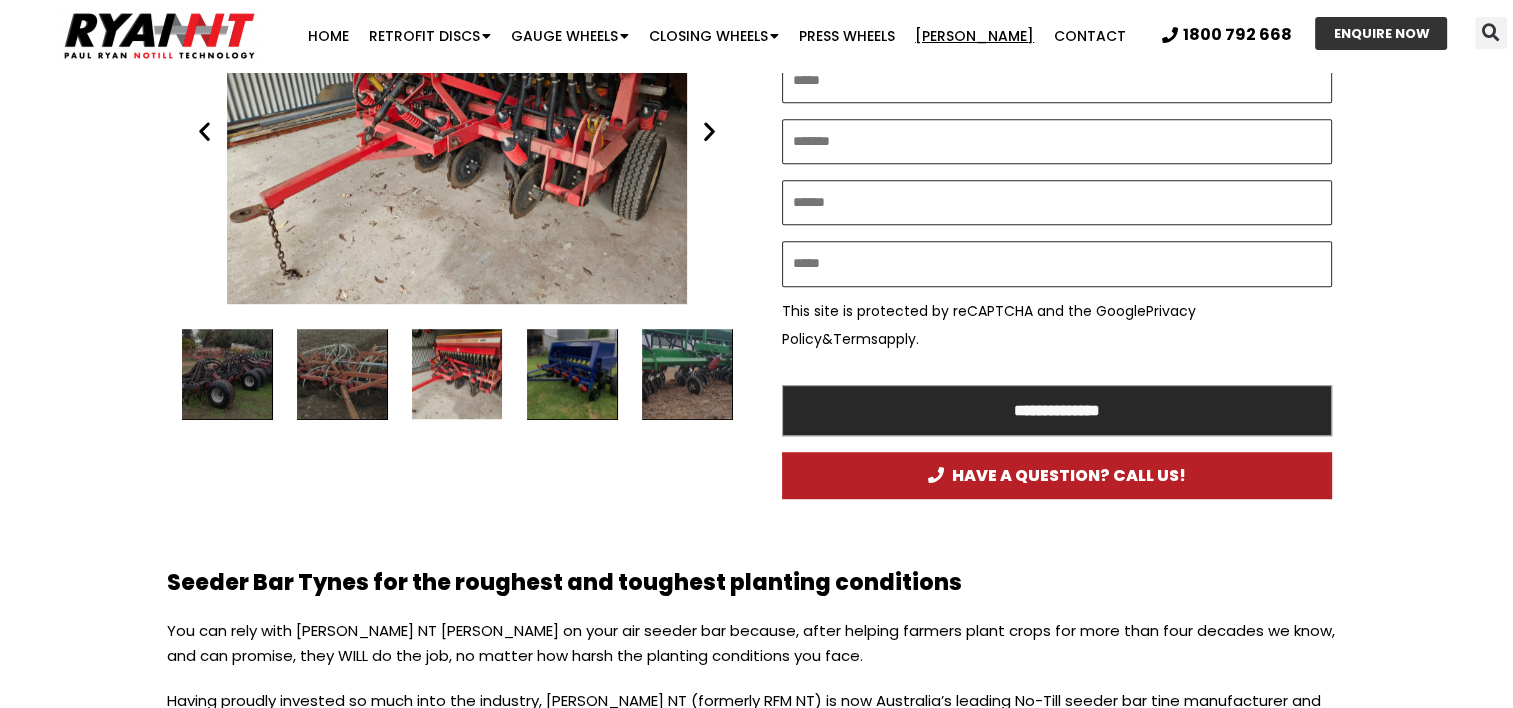 click at bounding box center (709, 131) 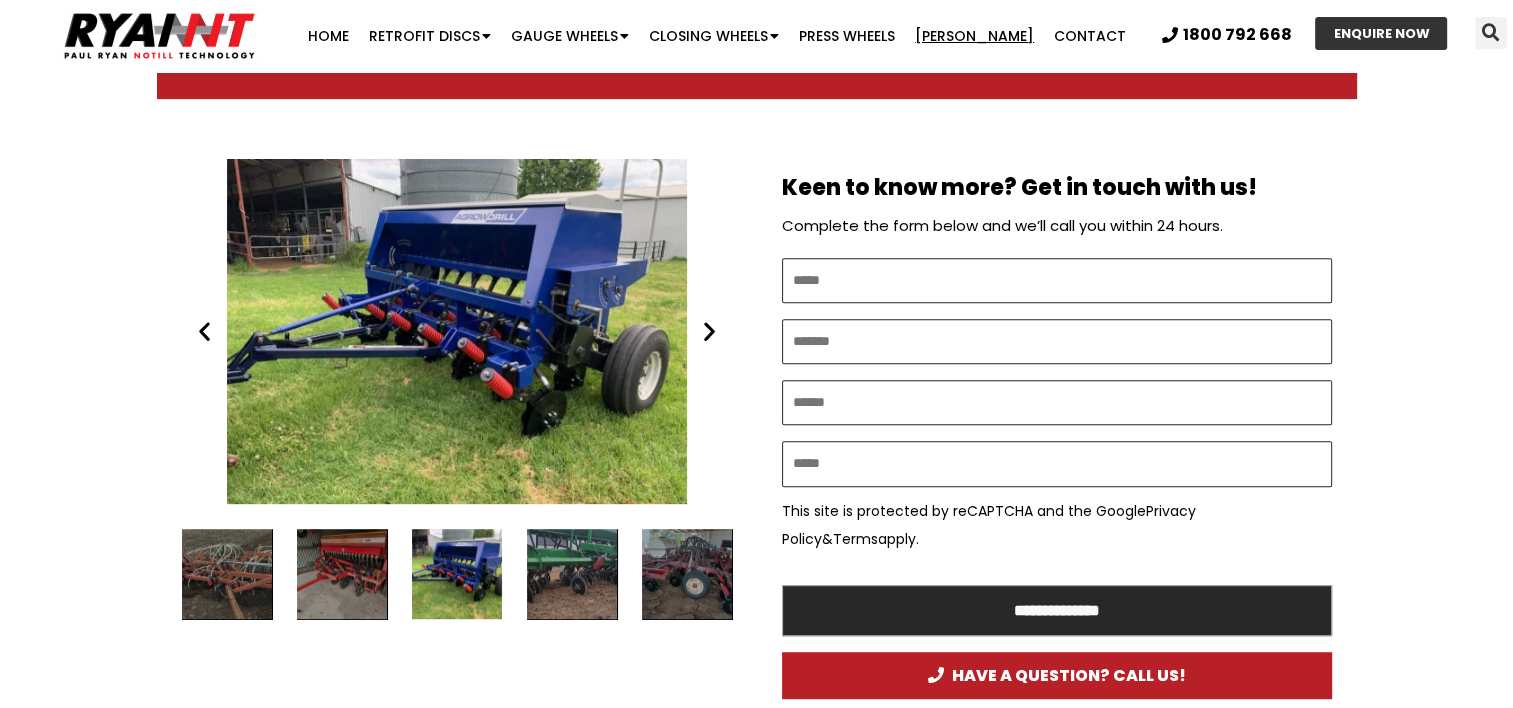 scroll, scrollTop: 1000, scrollLeft: 0, axis: vertical 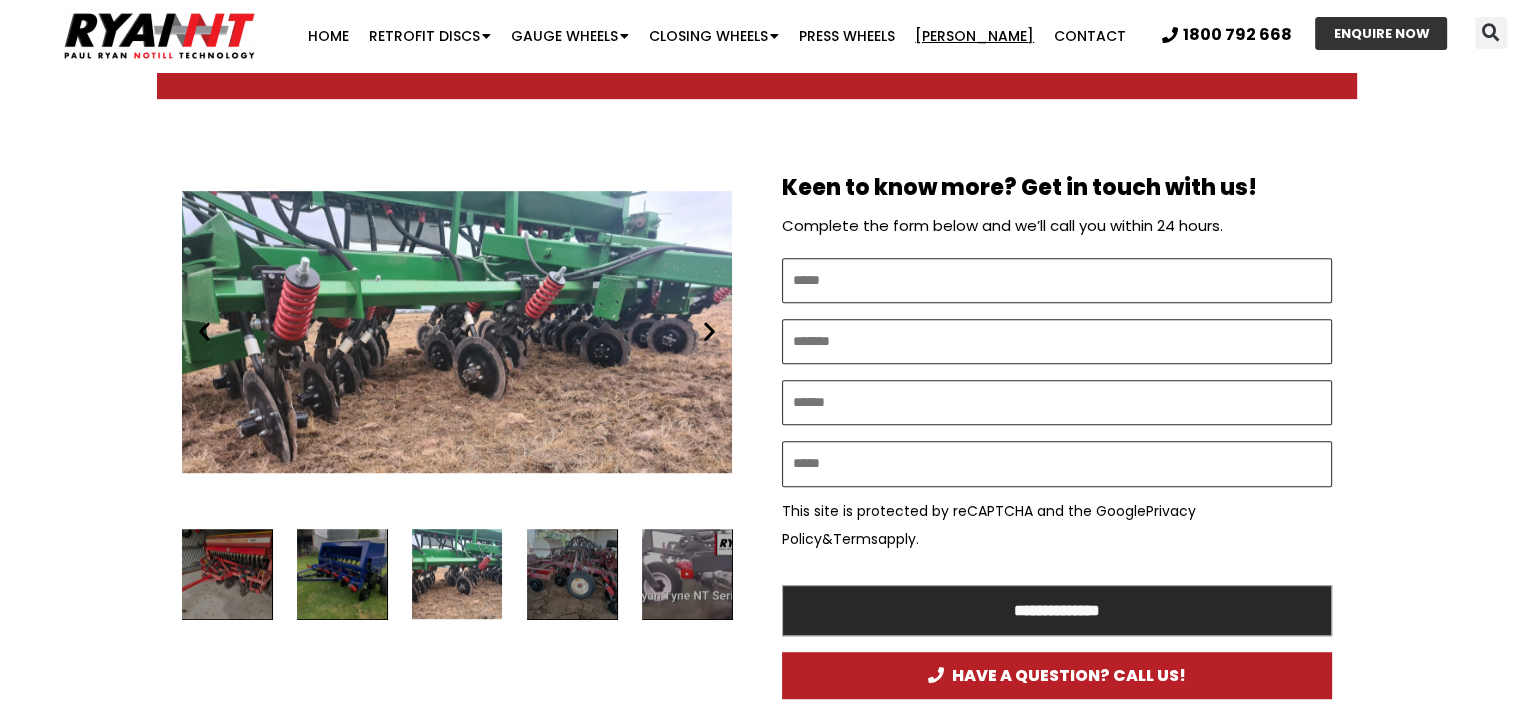 click at bounding box center (709, 331) 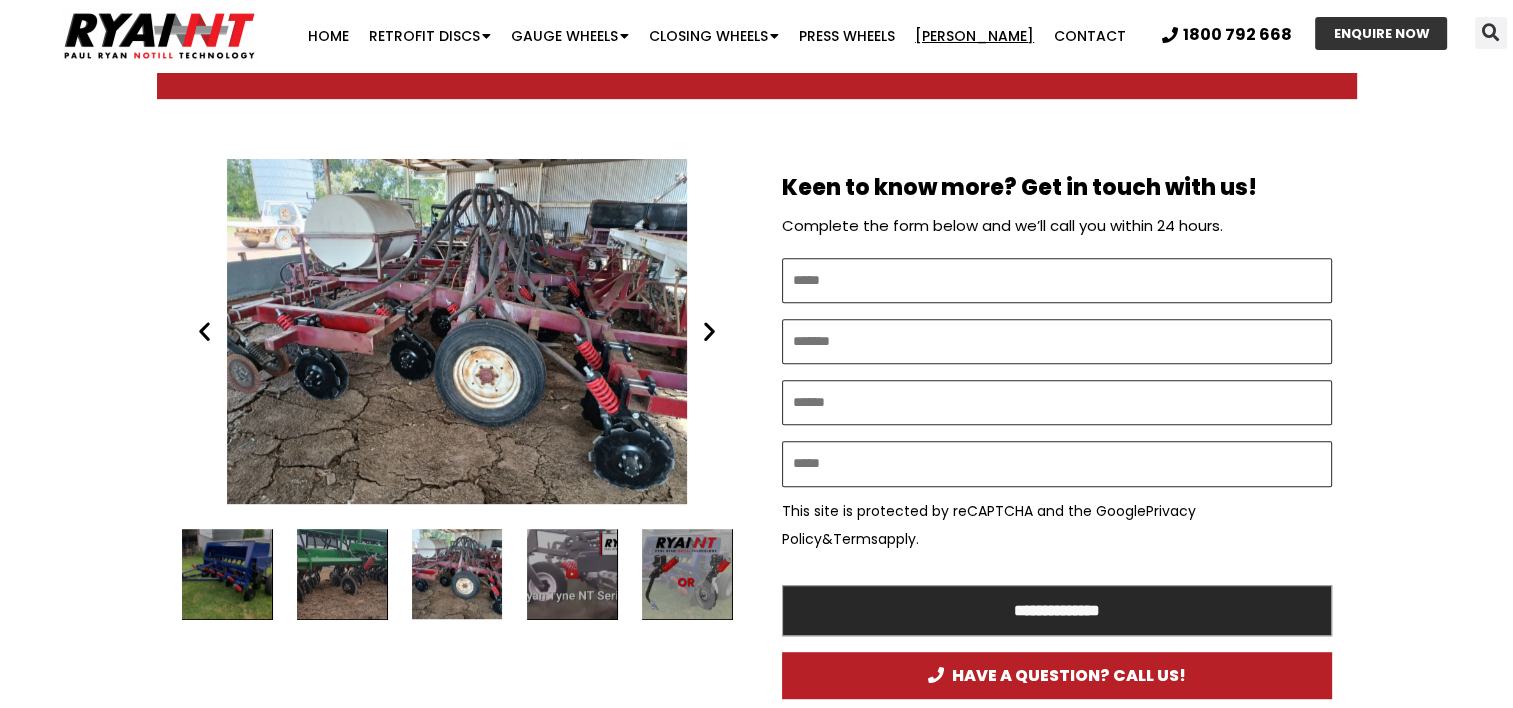 click at bounding box center (709, 331) 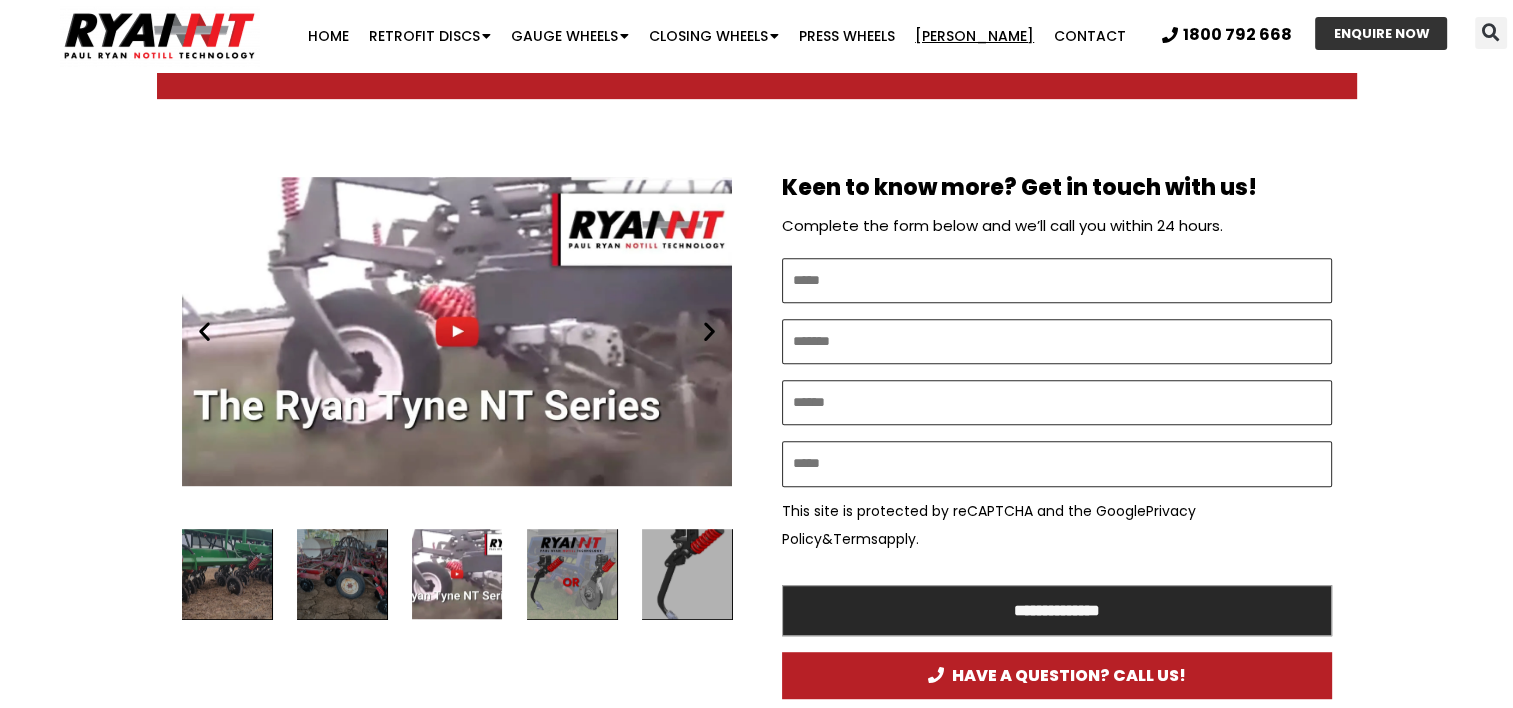 click at bounding box center (709, 331) 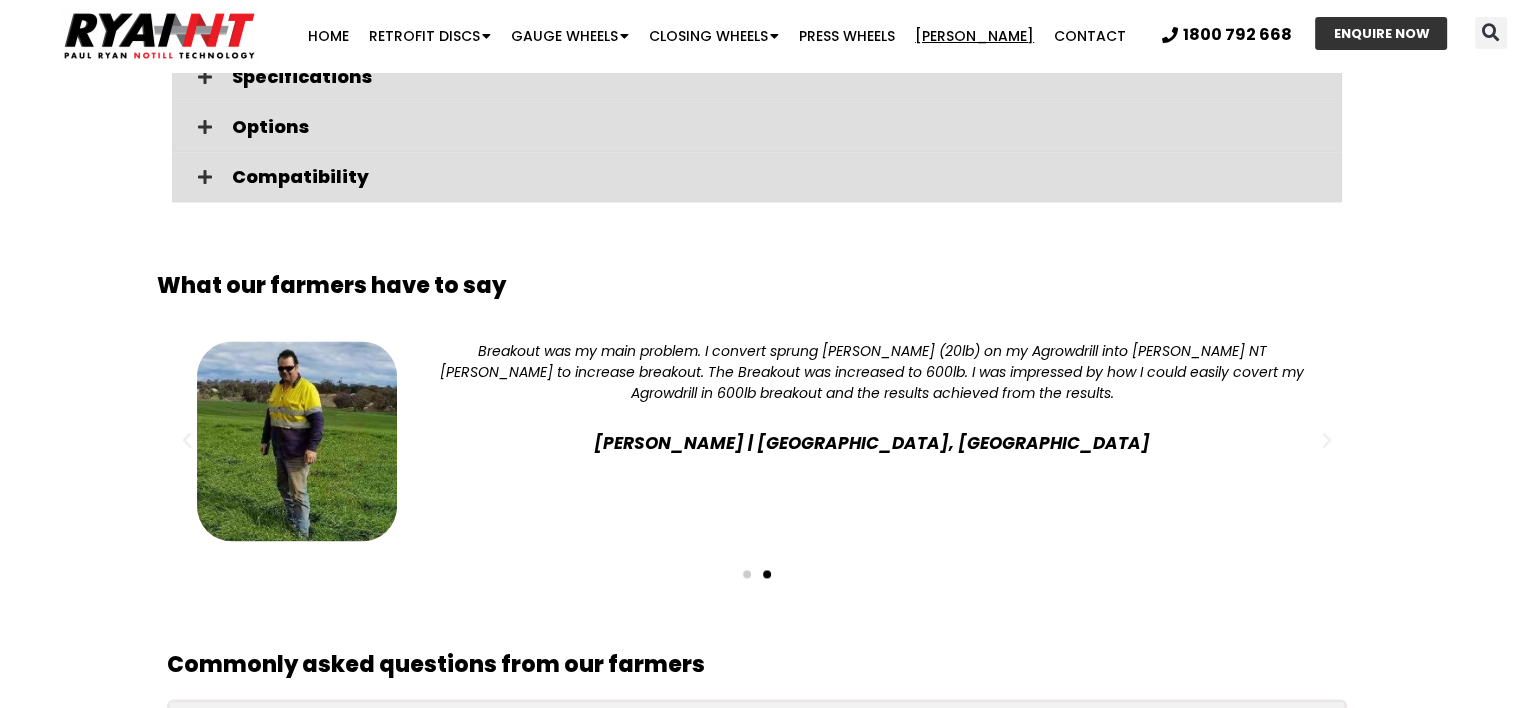 scroll, scrollTop: 2600, scrollLeft: 0, axis: vertical 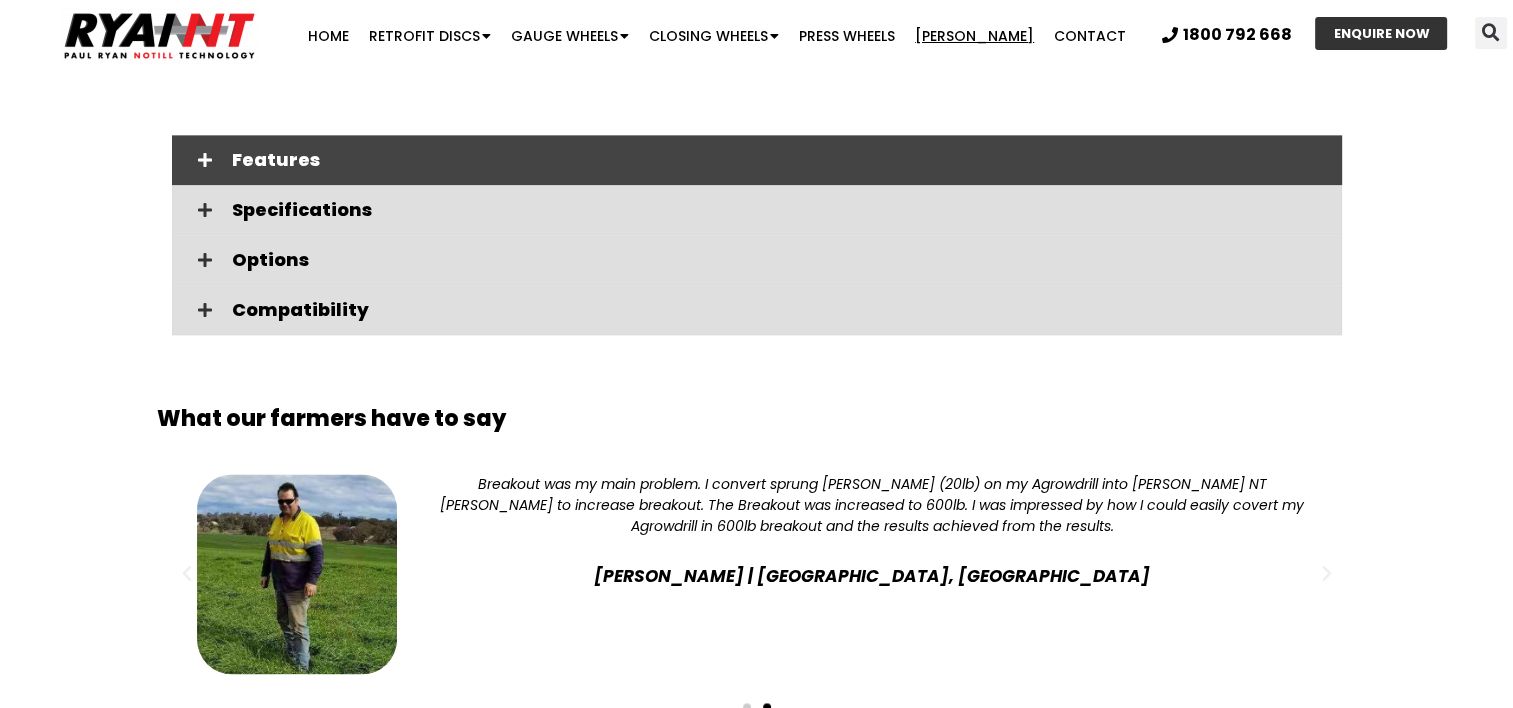 click on "Features" at bounding box center [779, 160] 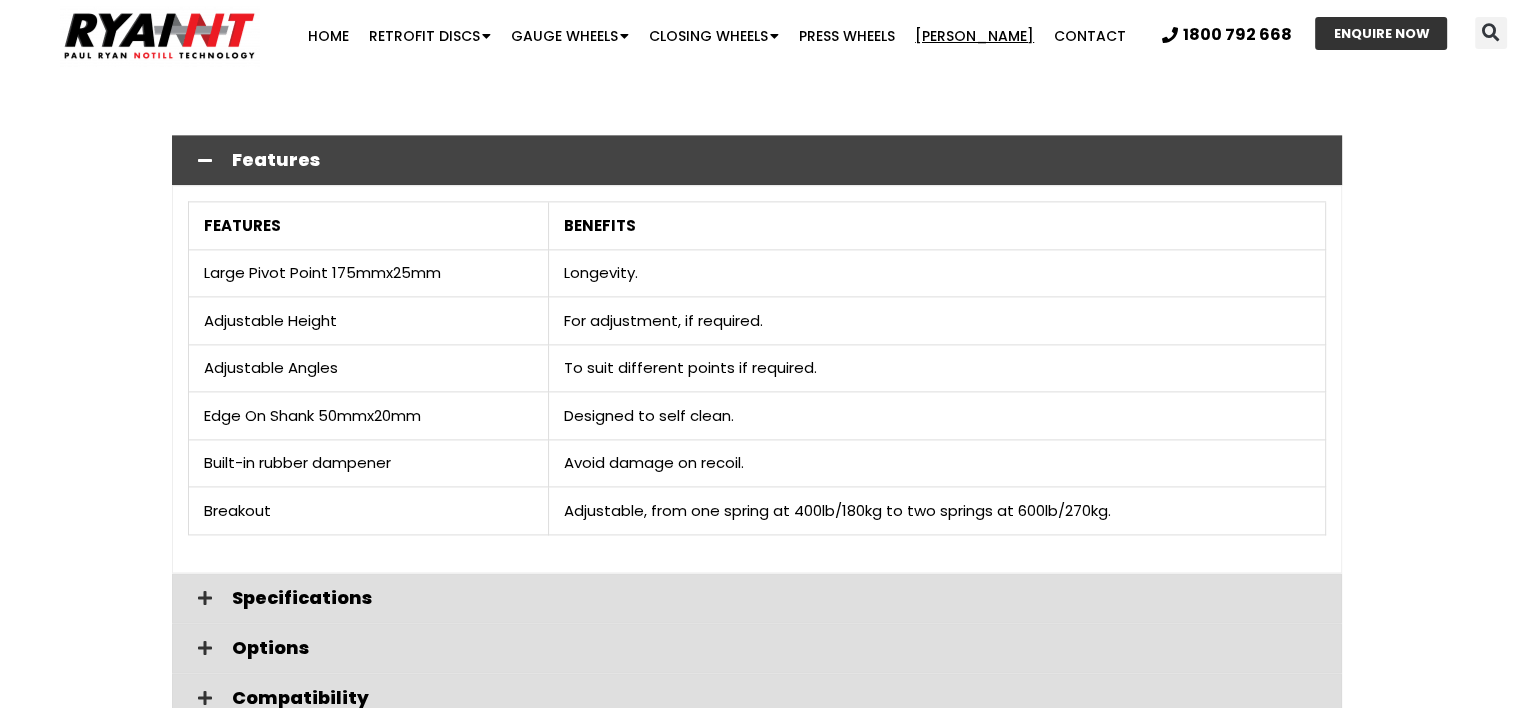 click on "Features" at bounding box center (779, 160) 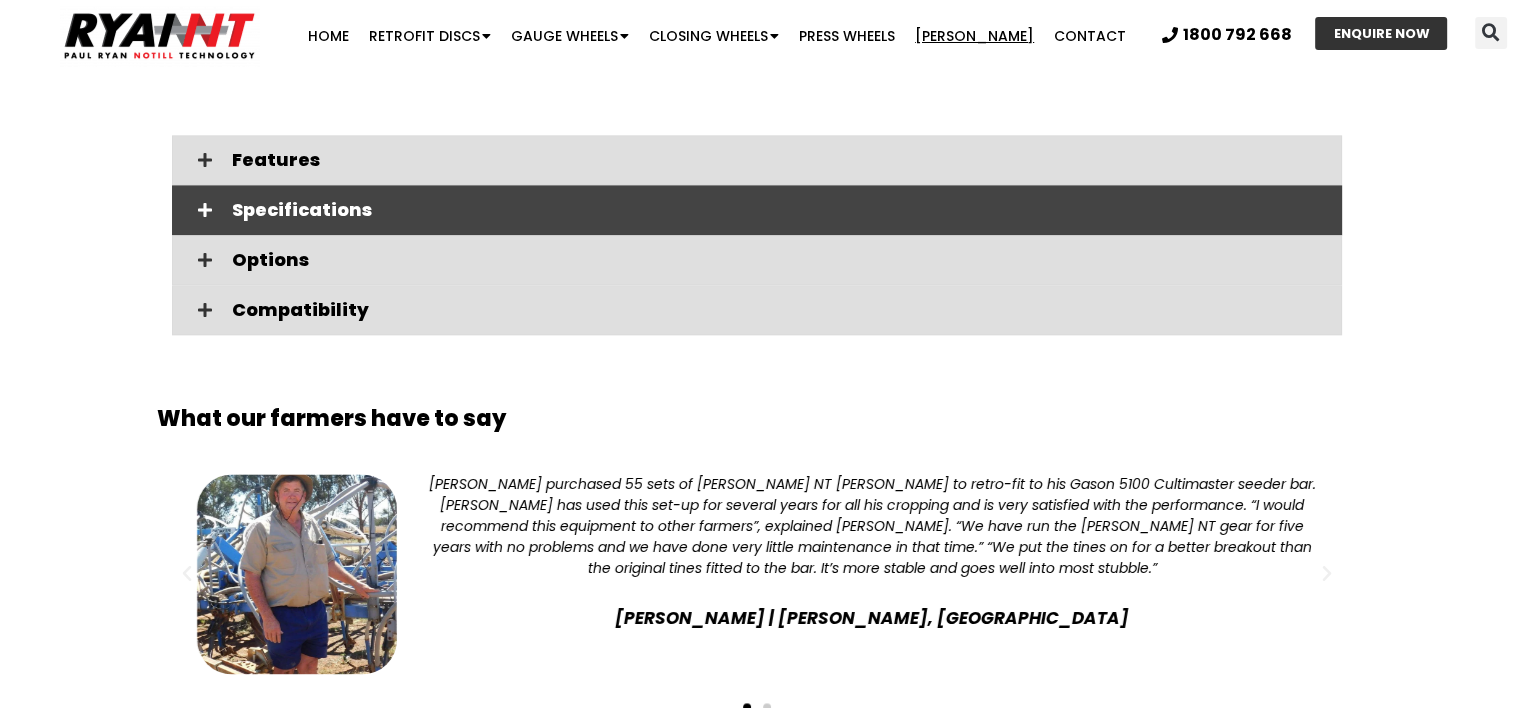 click on "Specifications" at bounding box center [779, 210] 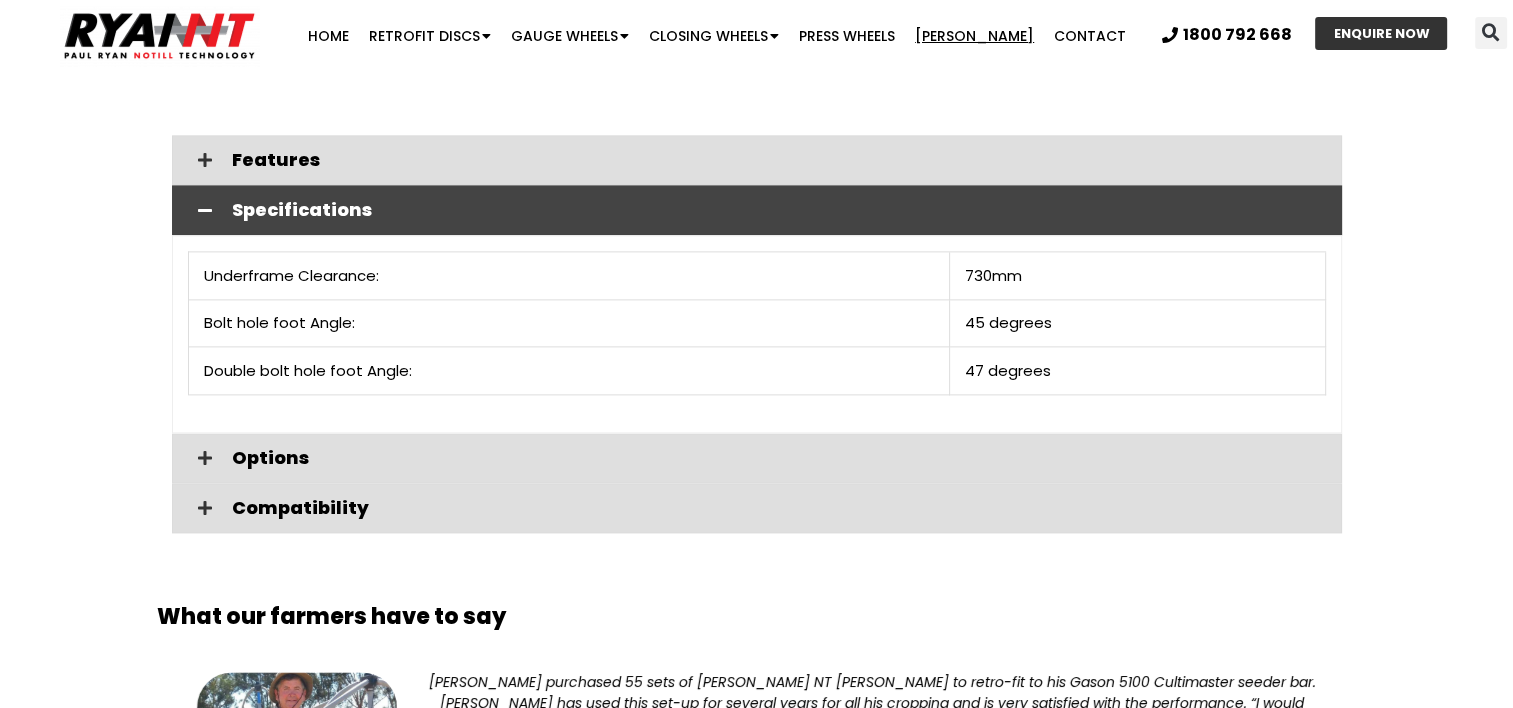 click on "Specifications" at bounding box center (779, 210) 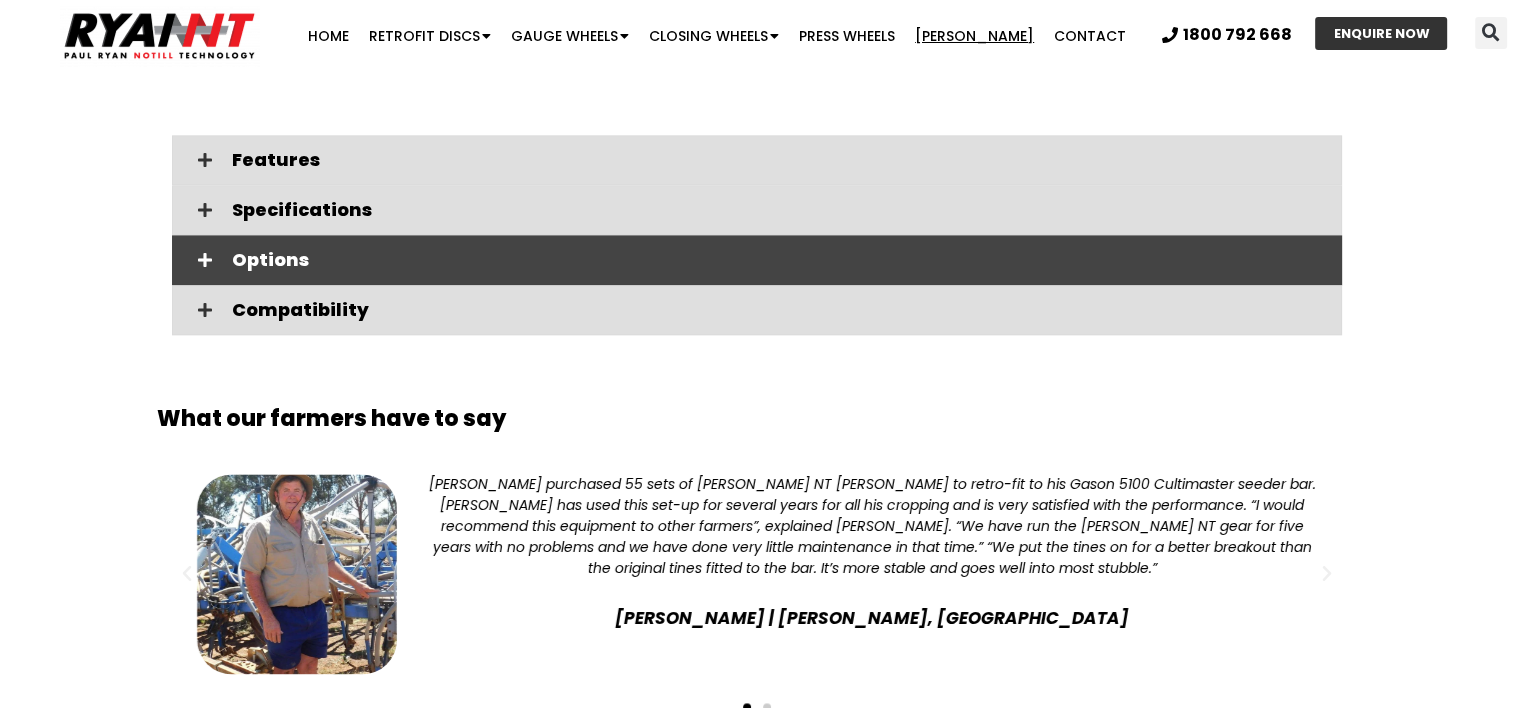 click on "Options" at bounding box center (779, 260) 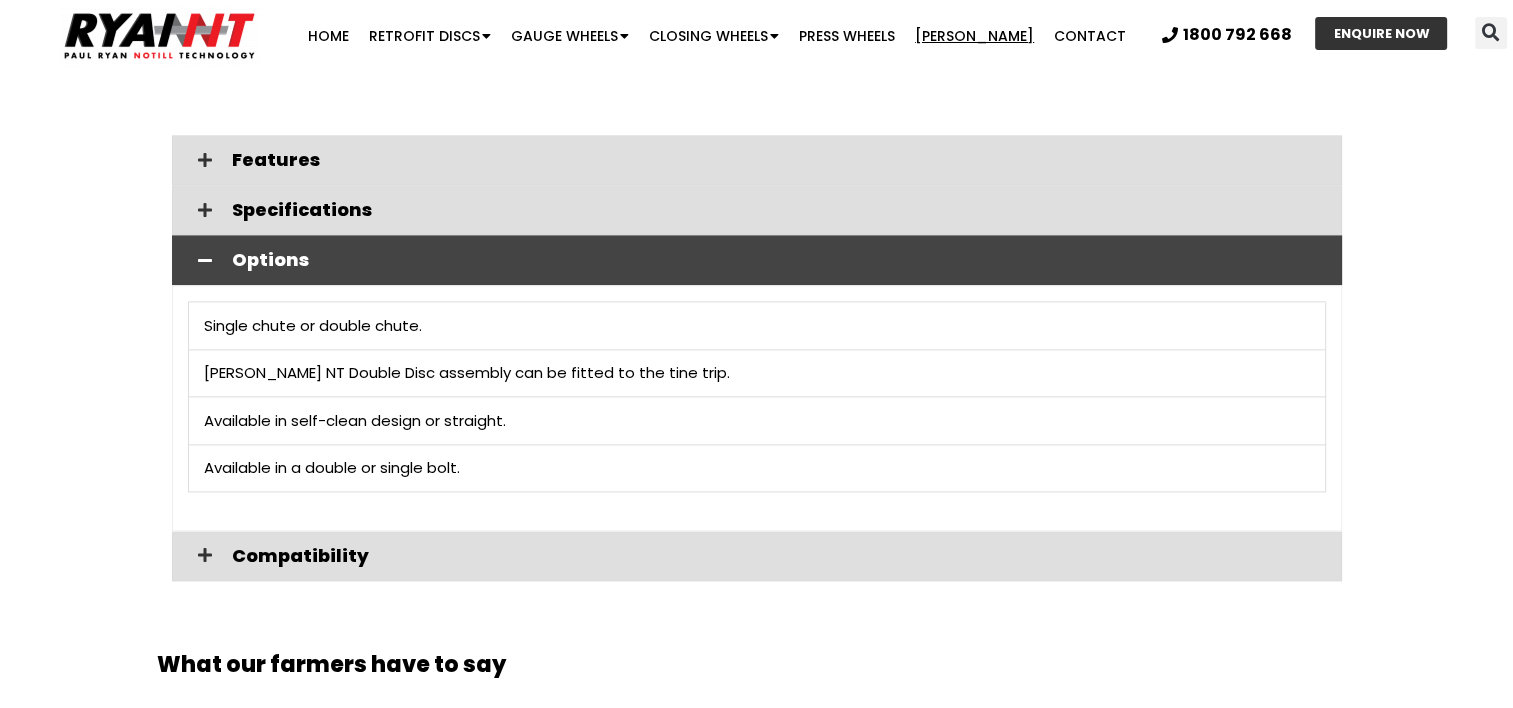 click on "Options" at bounding box center (779, 260) 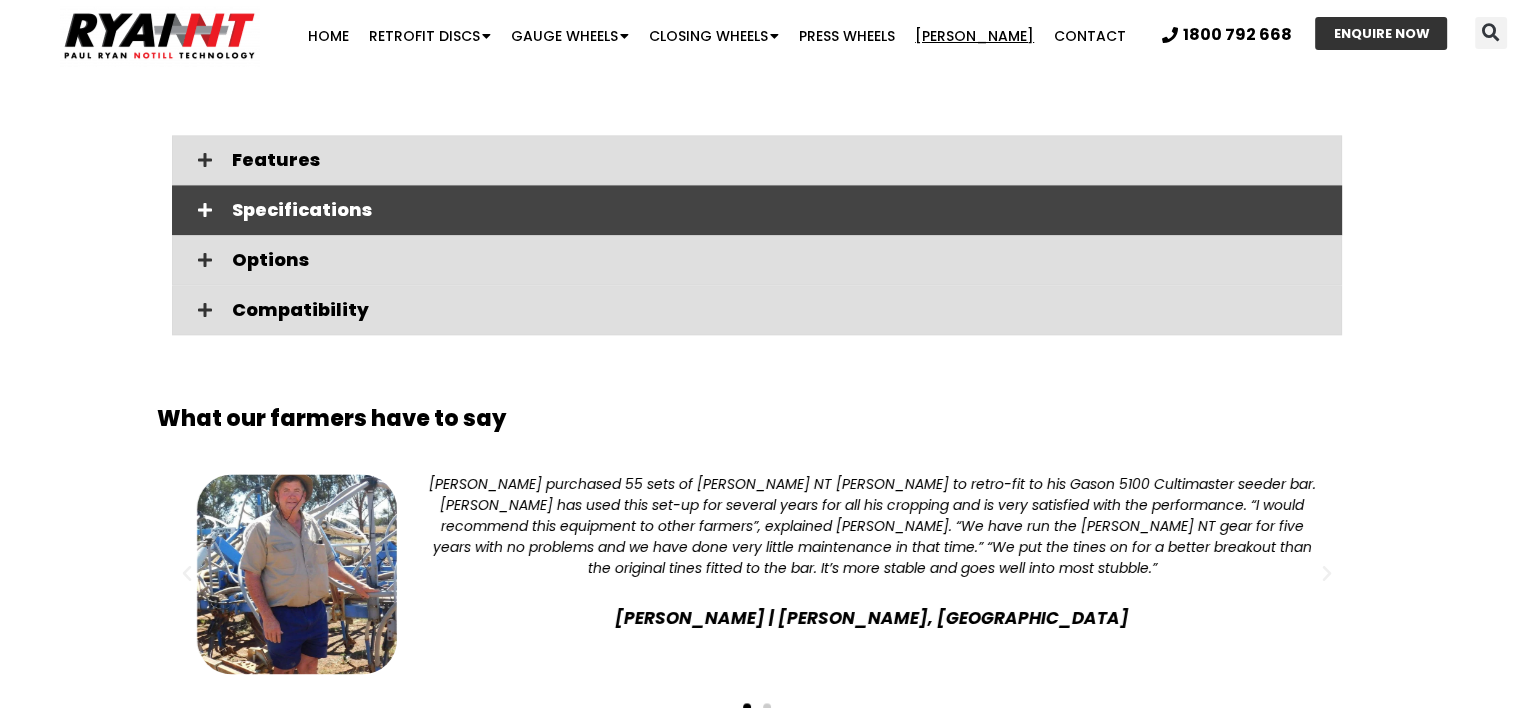 click on "Specifications" at bounding box center (757, 210) 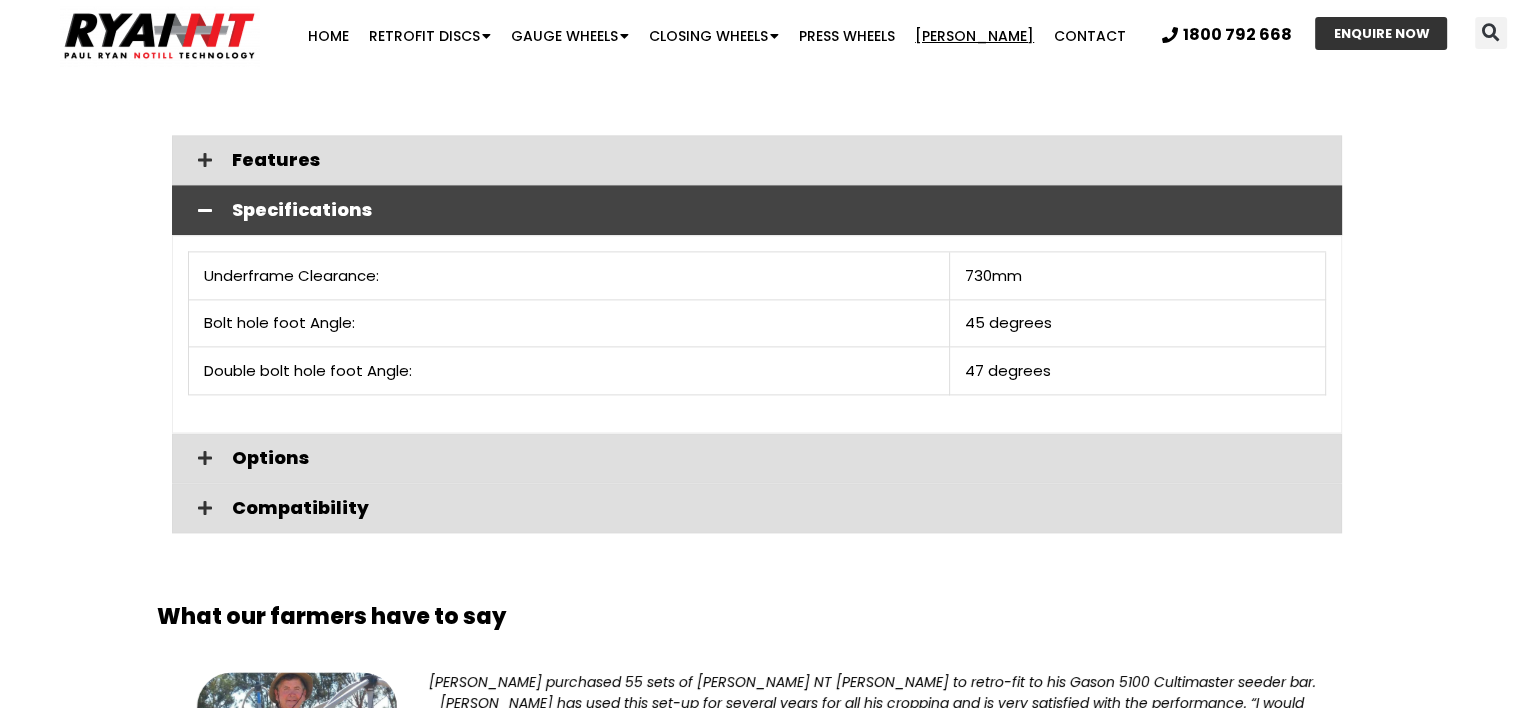 click on "Specifications" at bounding box center (757, 210) 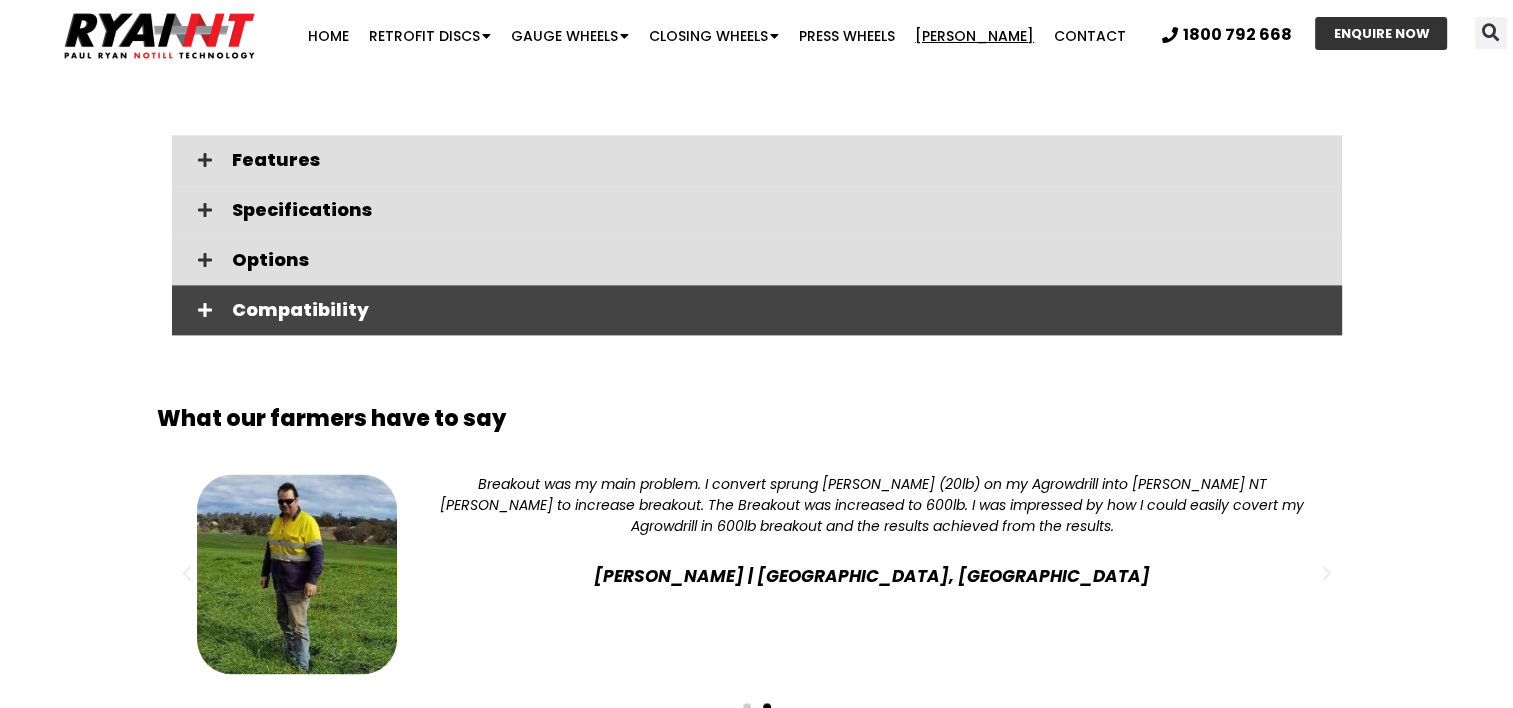 click on "Compatibility" at bounding box center [757, 310] 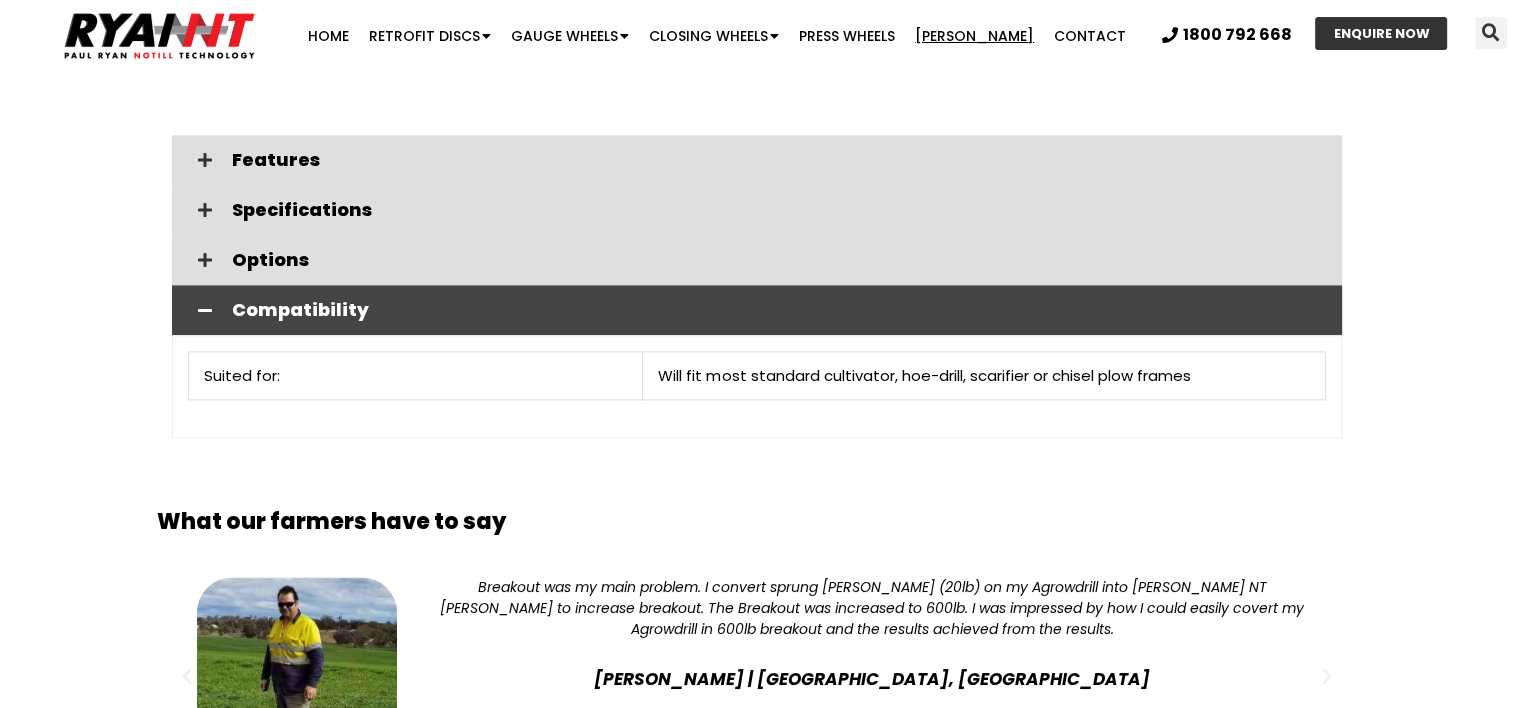 click on "Compatibility" at bounding box center [757, 310] 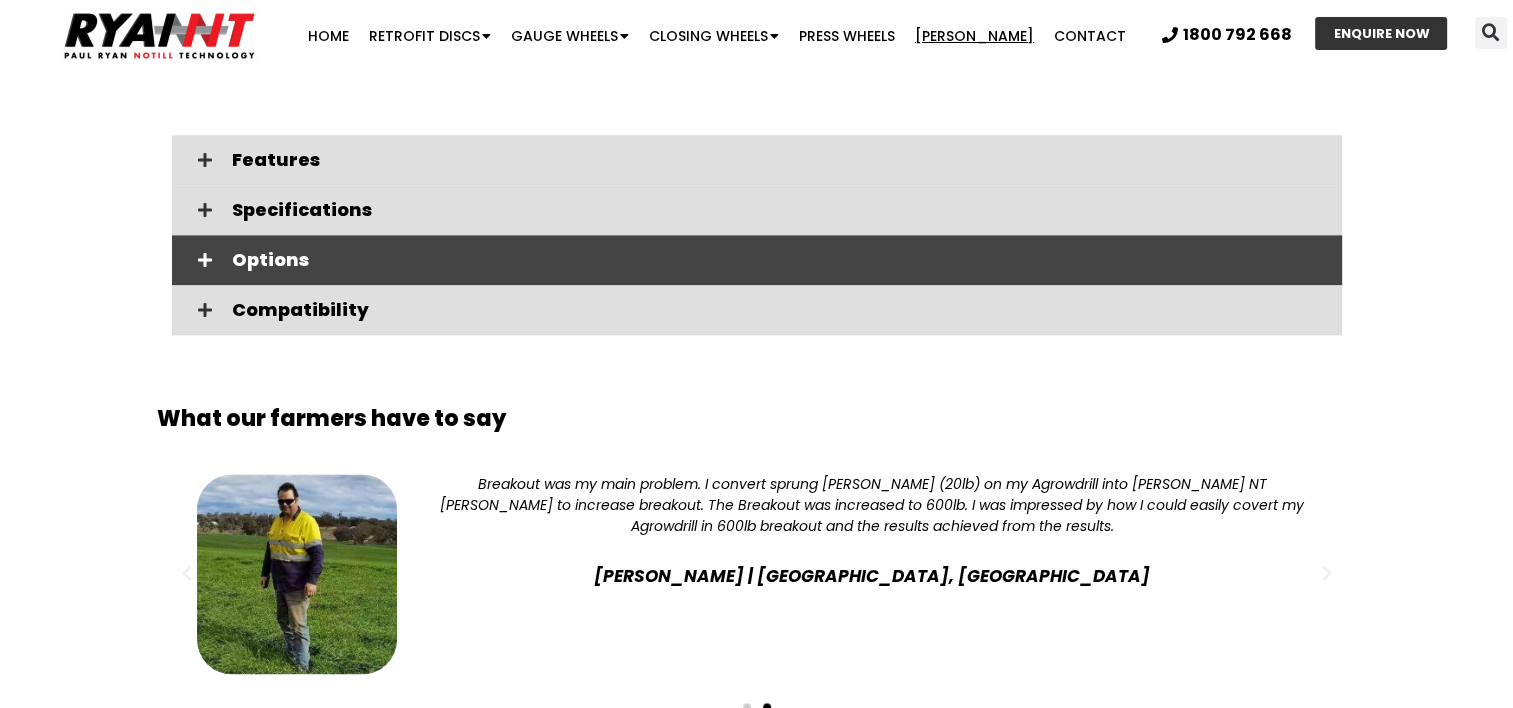 click on "Options" at bounding box center [757, 260] 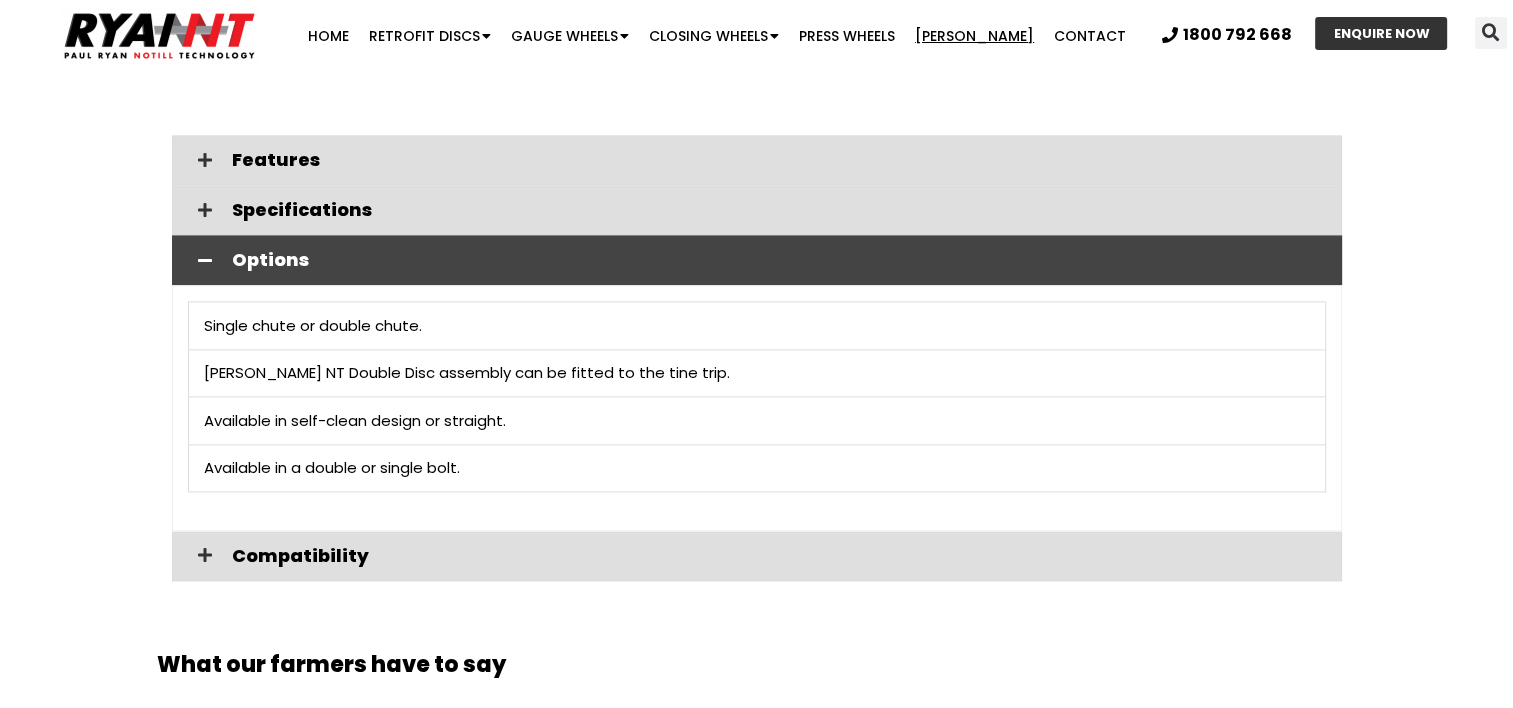 click on "Options" at bounding box center (779, 260) 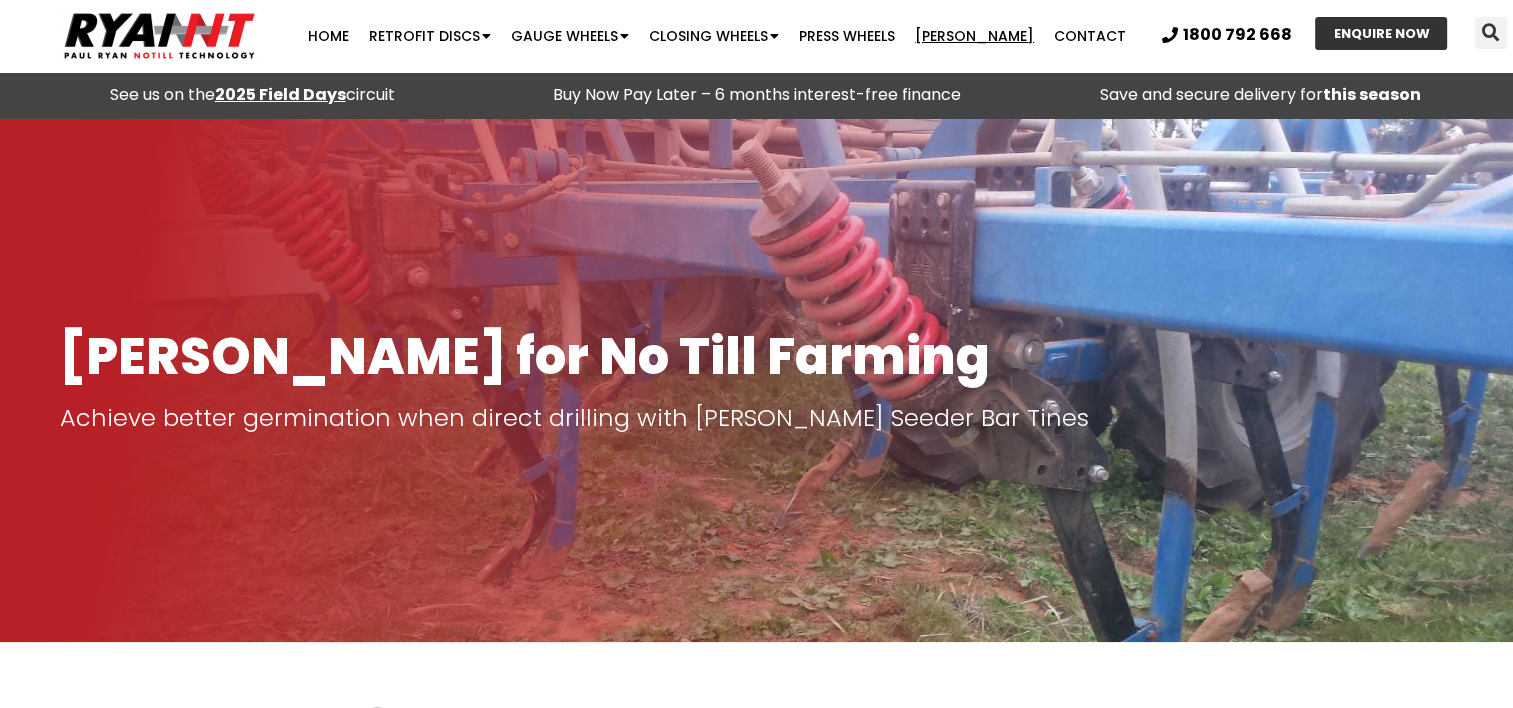 scroll, scrollTop: 0, scrollLeft: 0, axis: both 